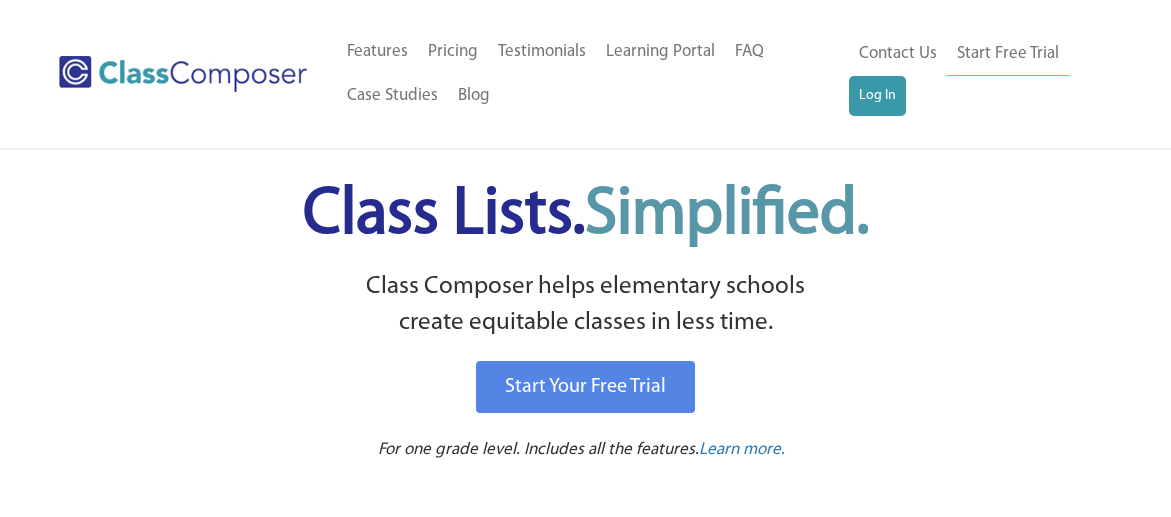 scroll, scrollTop: 0, scrollLeft: 0, axis: both 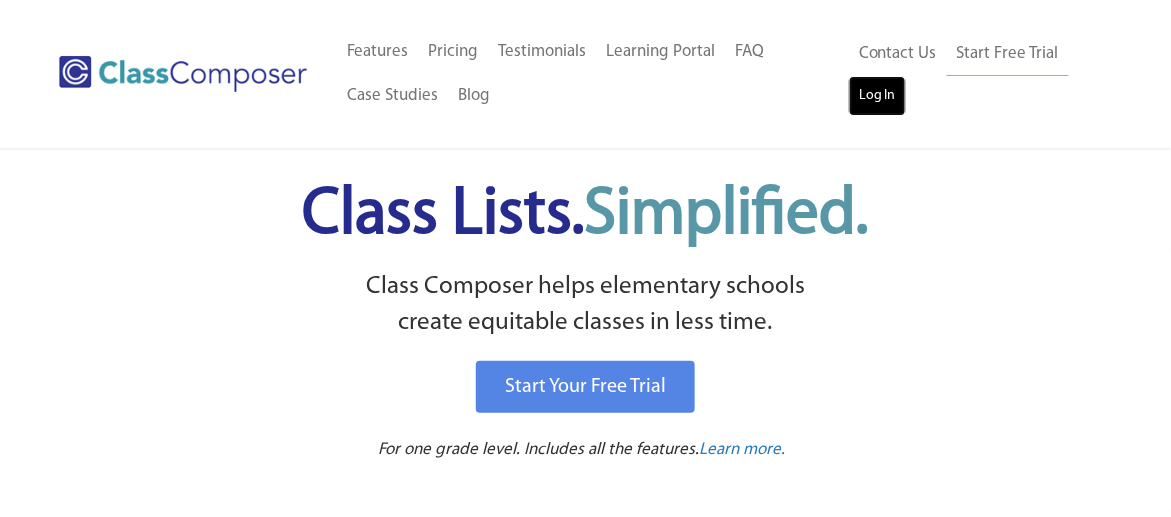 click on "Log In" at bounding box center [877, 96] 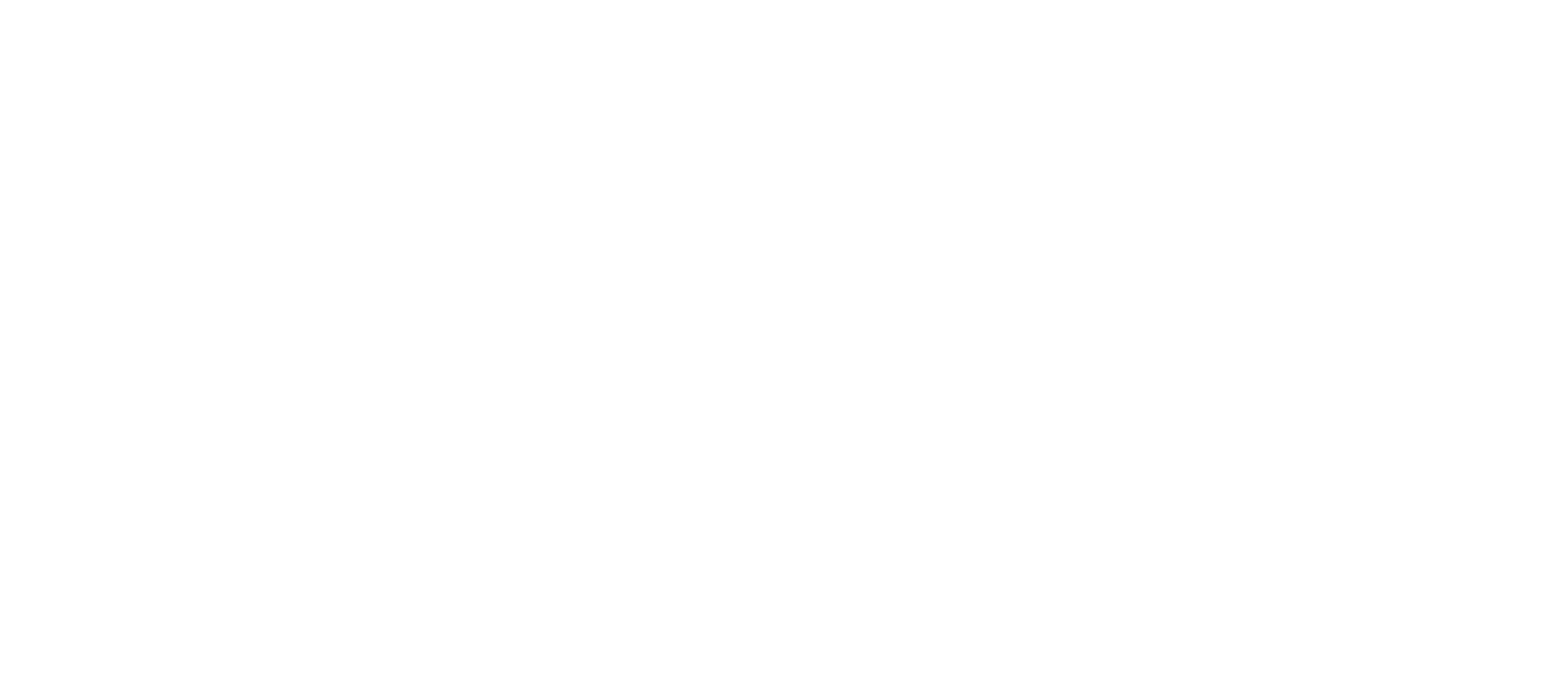 scroll, scrollTop: 0, scrollLeft: 0, axis: both 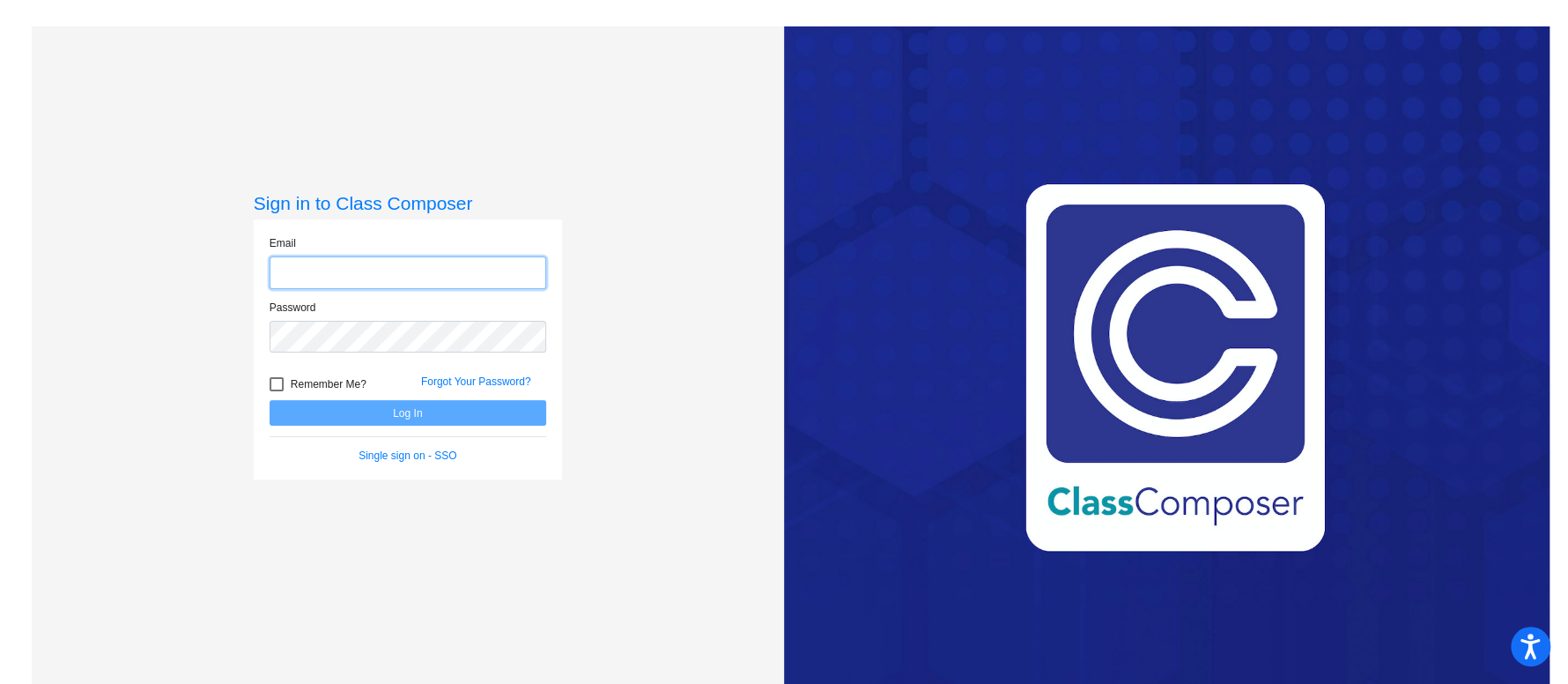 type on "[EMAIL]" 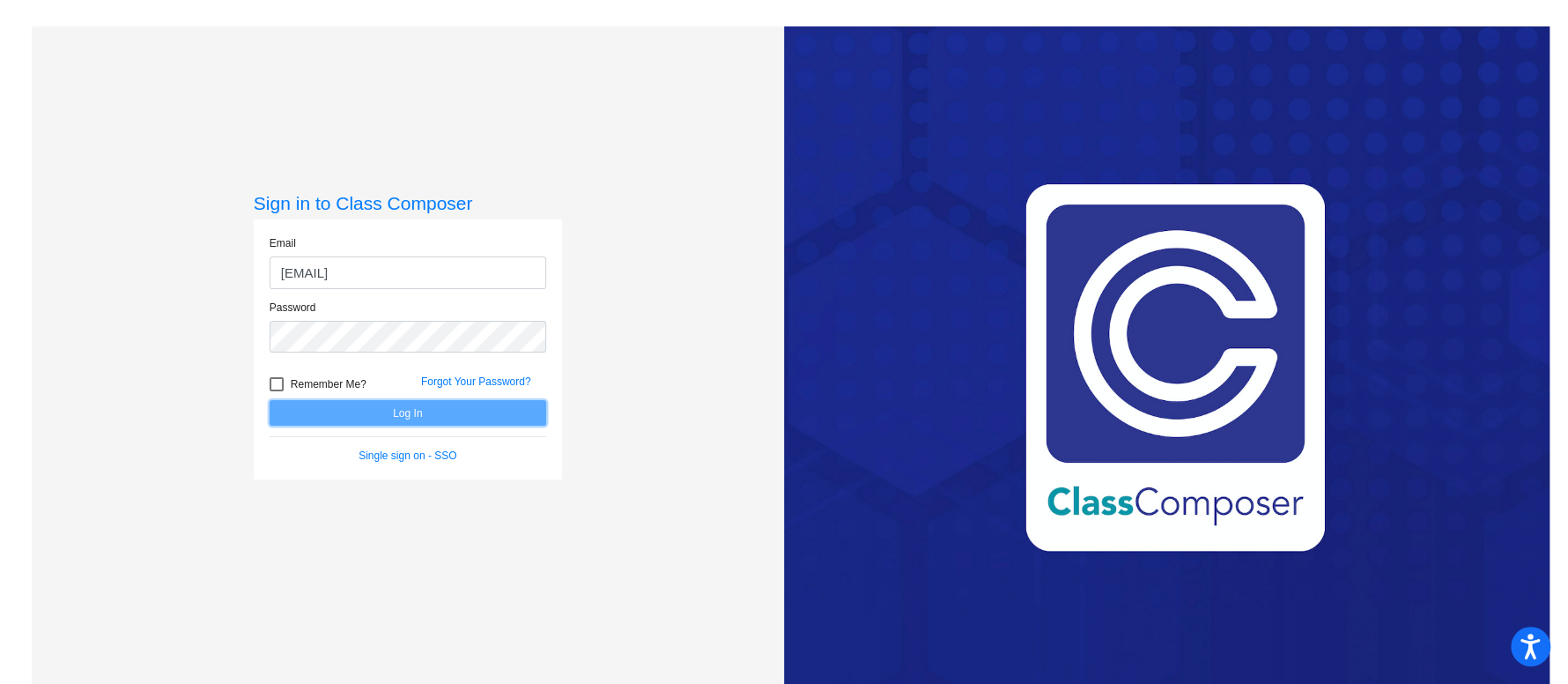 click on "Log In" 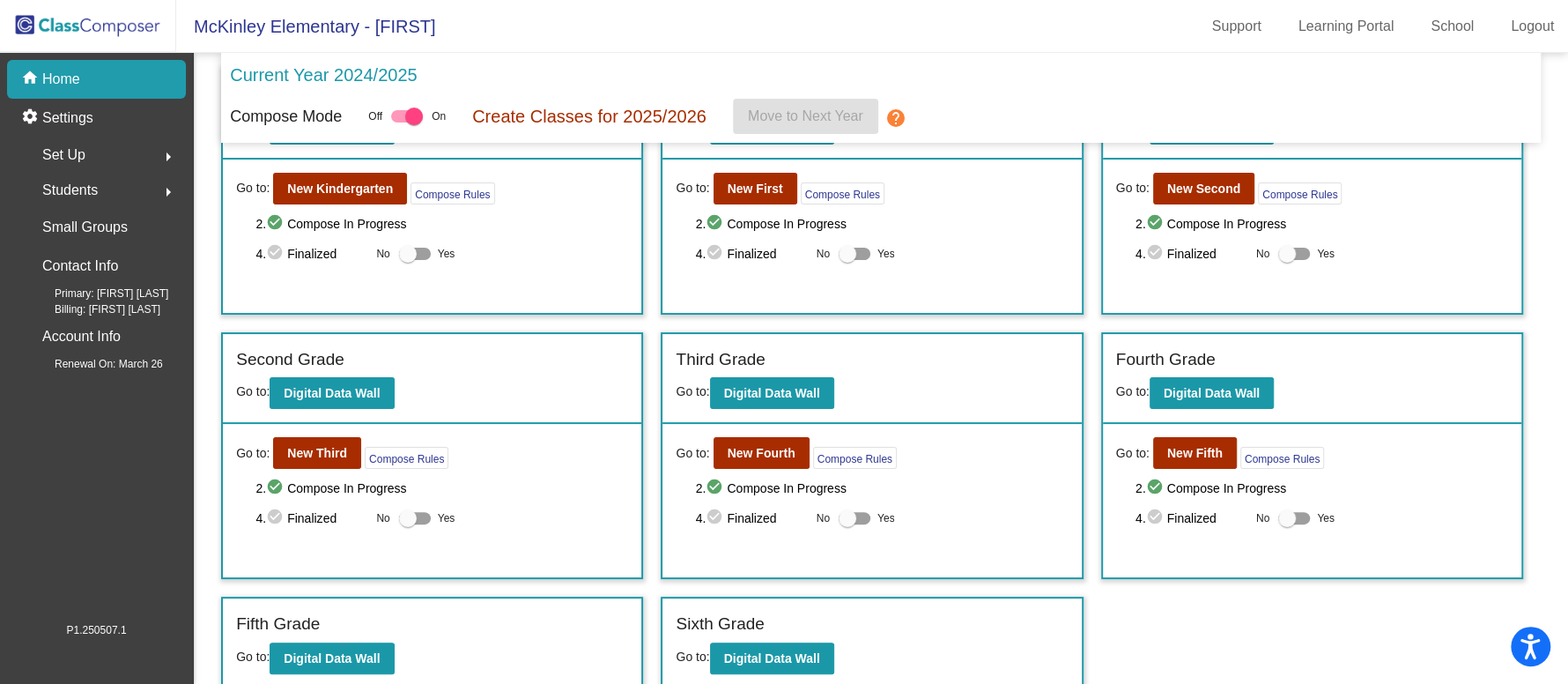 scroll, scrollTop: 0, scrollLeft: 0, axis: both 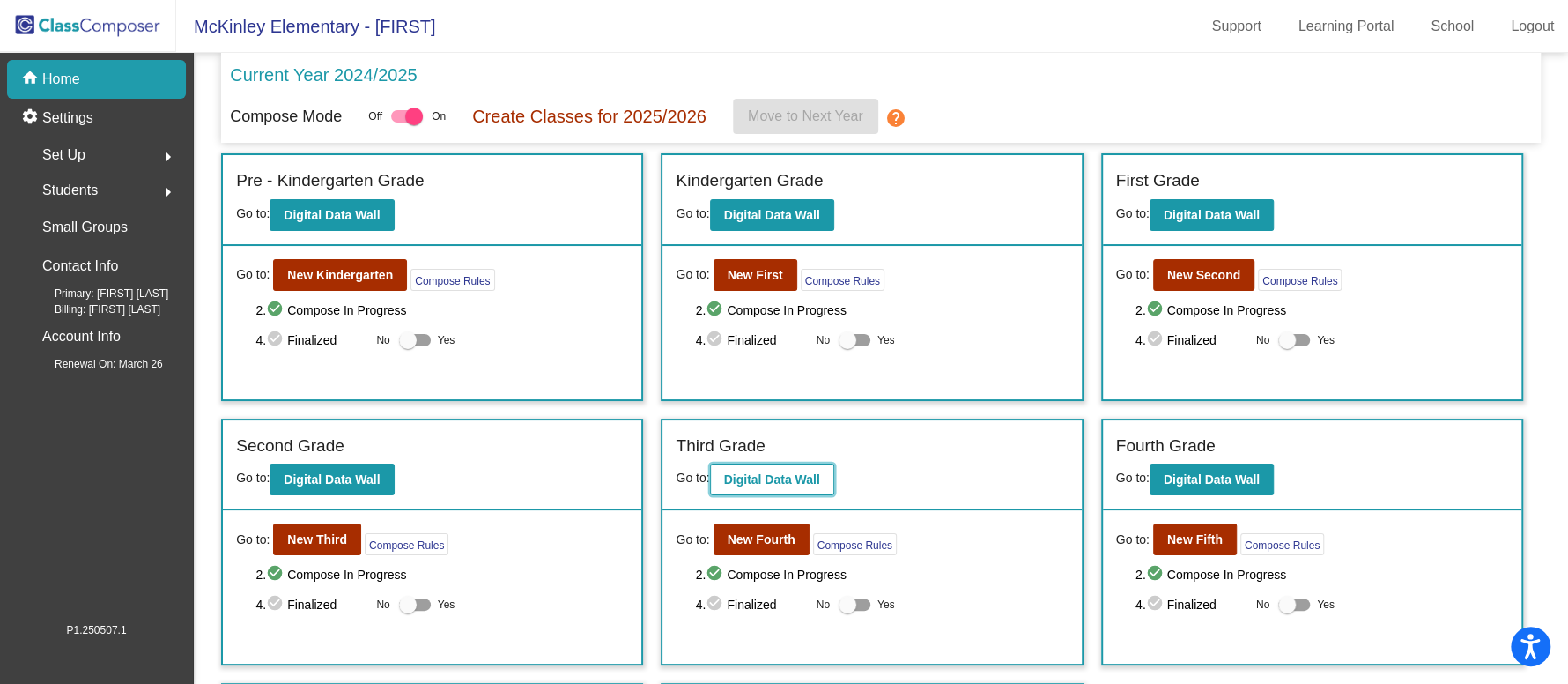 click on "Digital Data Wall" 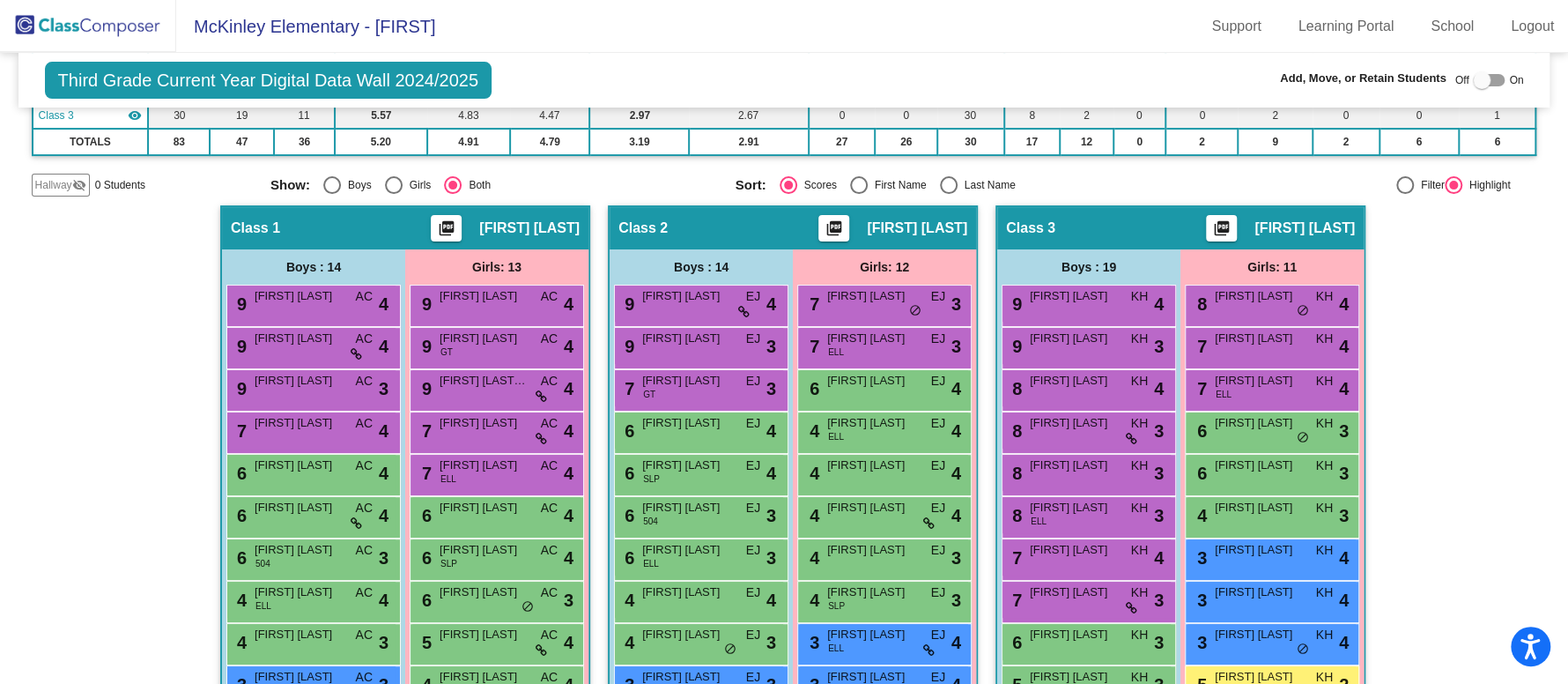 scroll, scrollTop: 0, scrollLeft: 0, axis: both 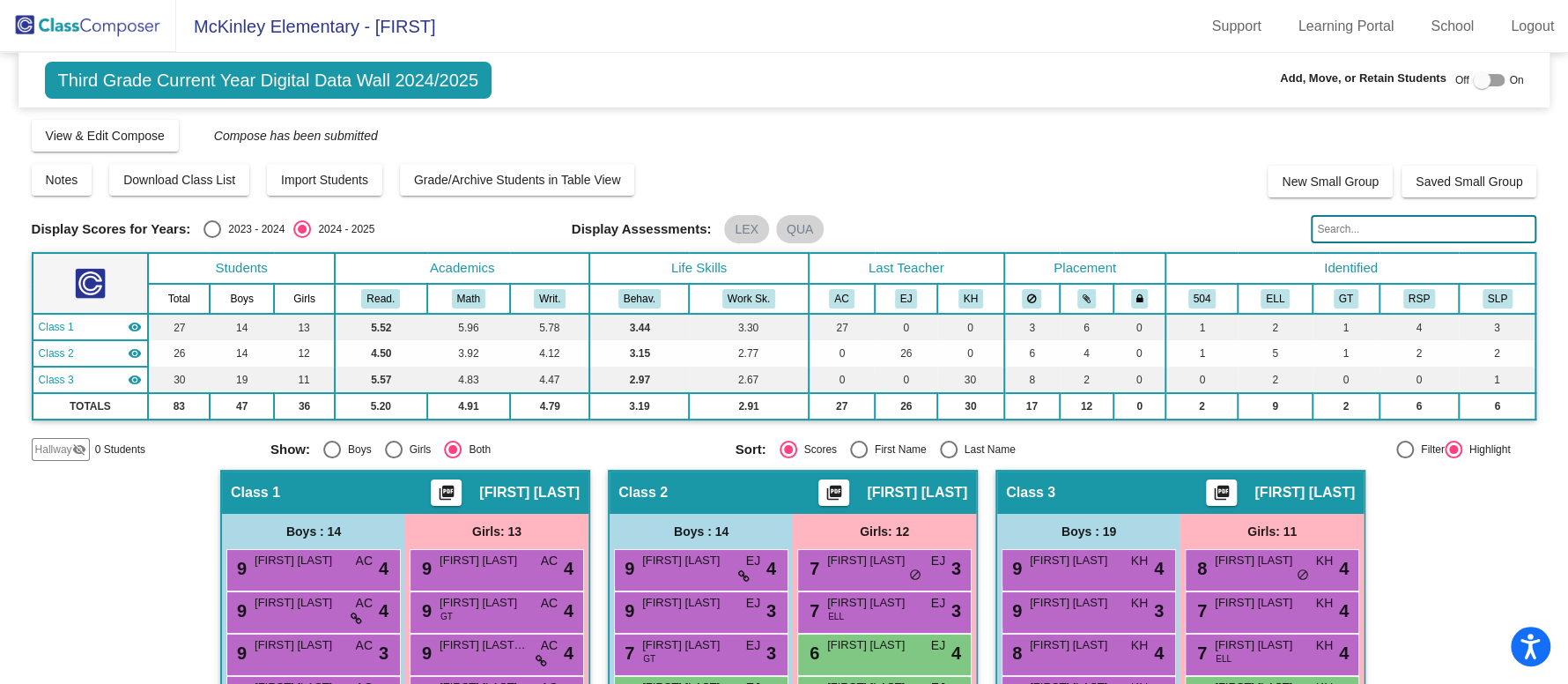 click 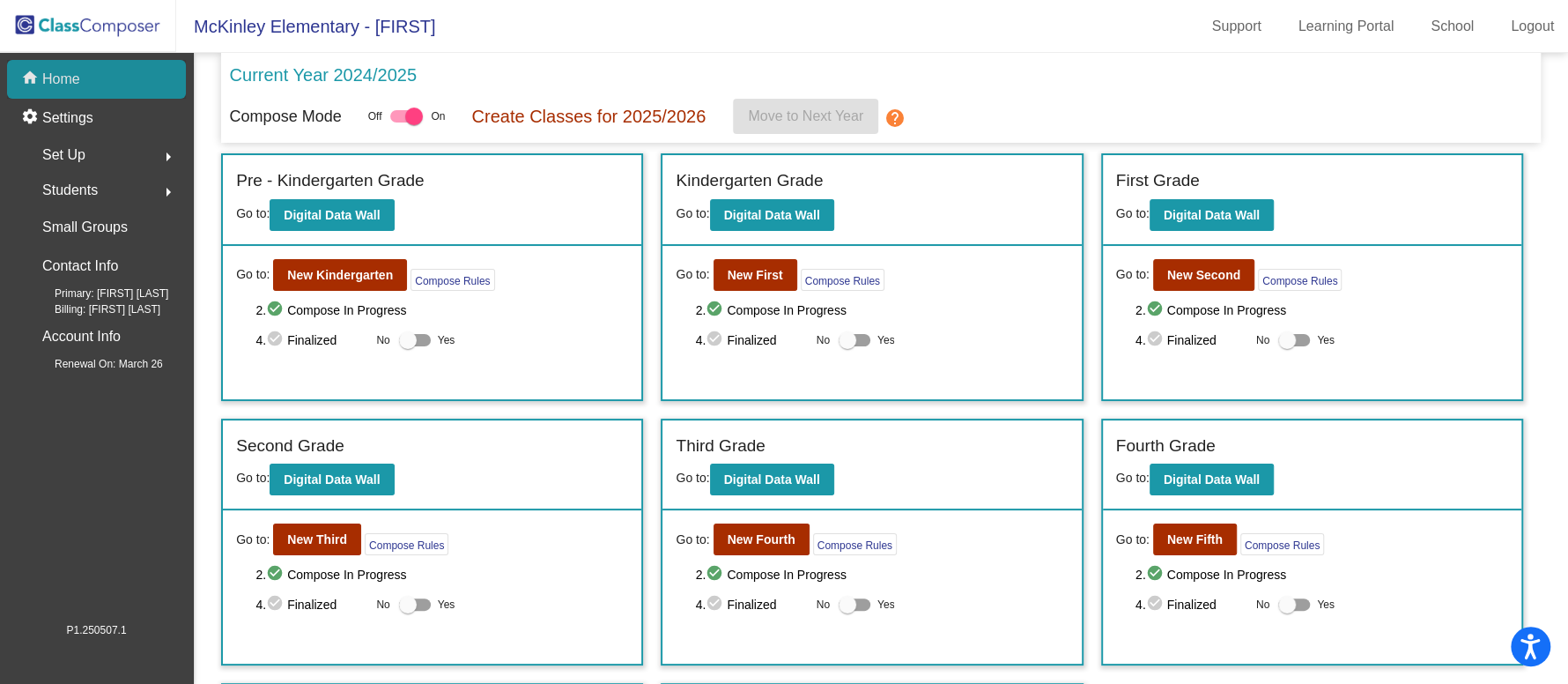 click on "Home" 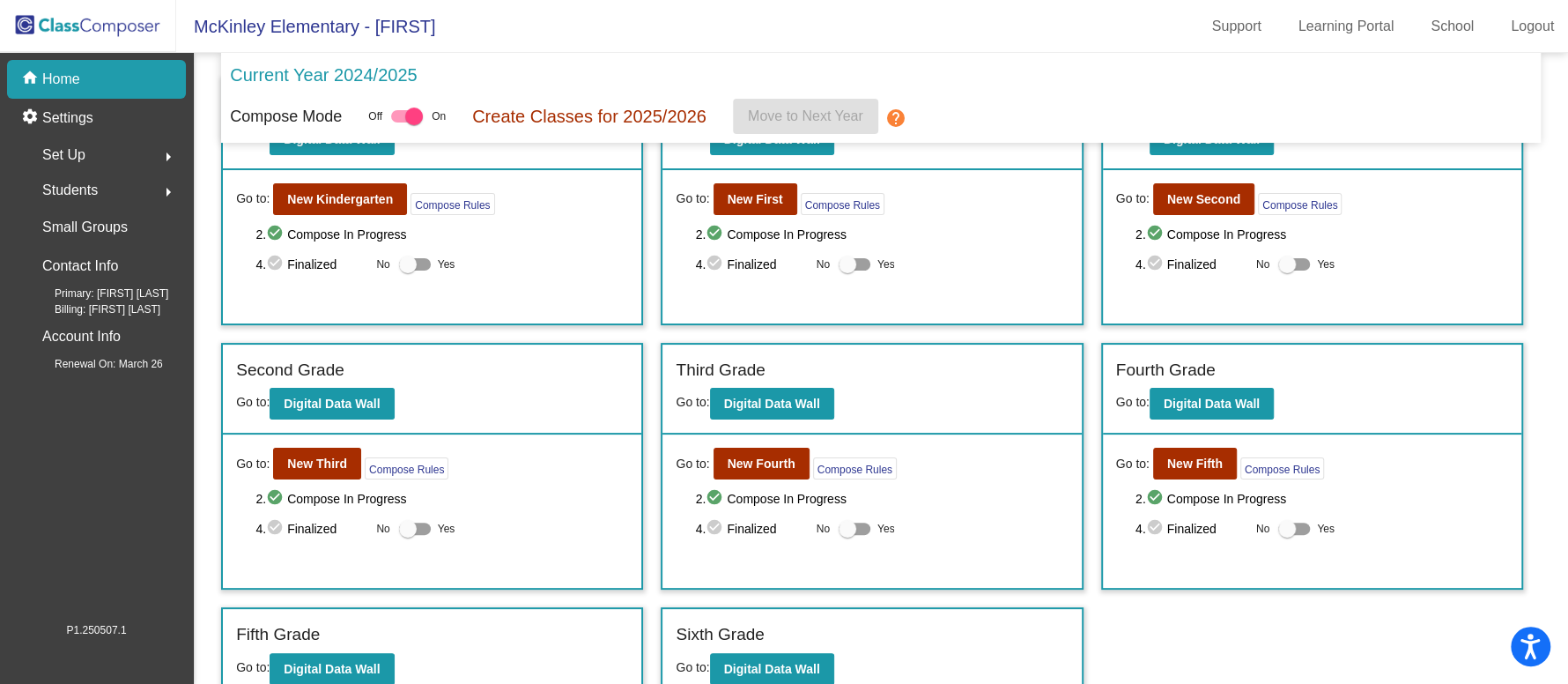 scroll, scrollTop: 0, scrollLeft: 0, axis: both 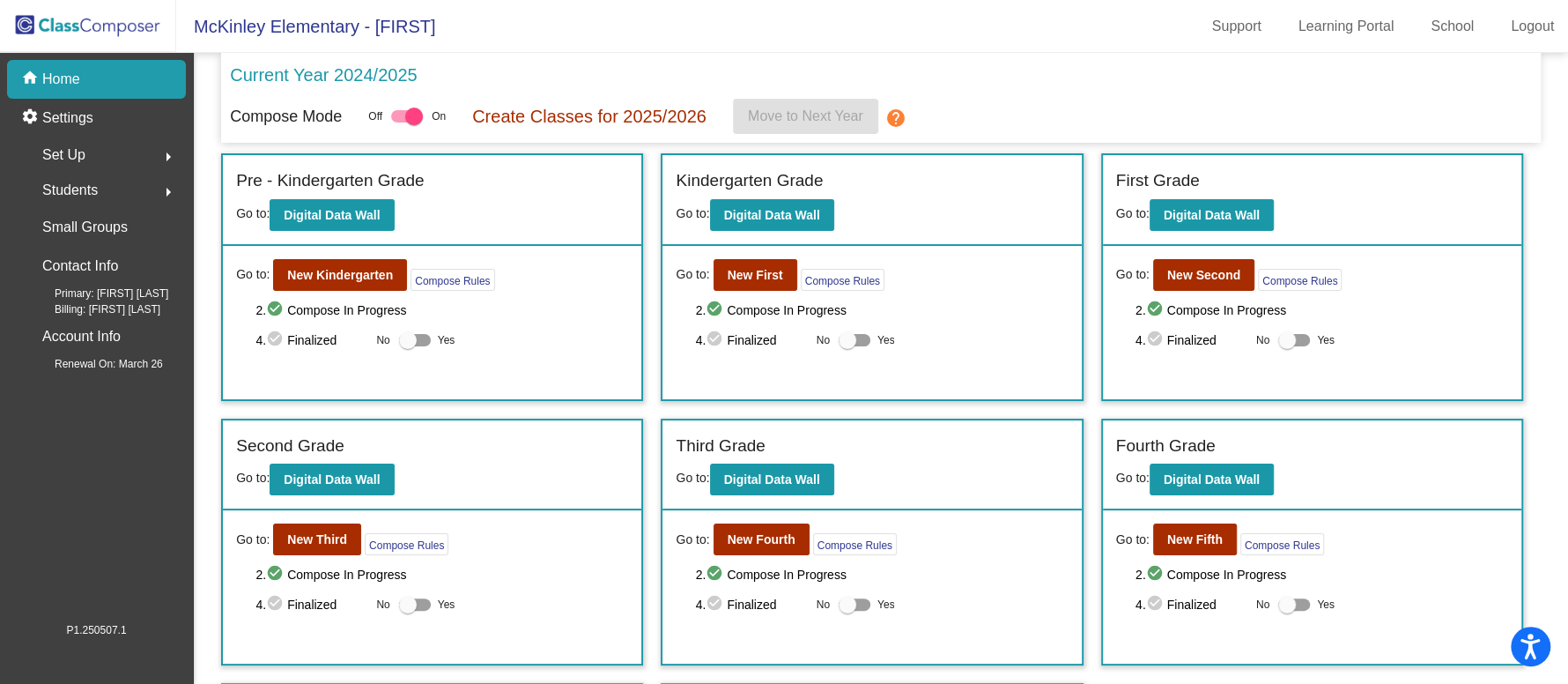 click on "Create Classes for 2025/2026" 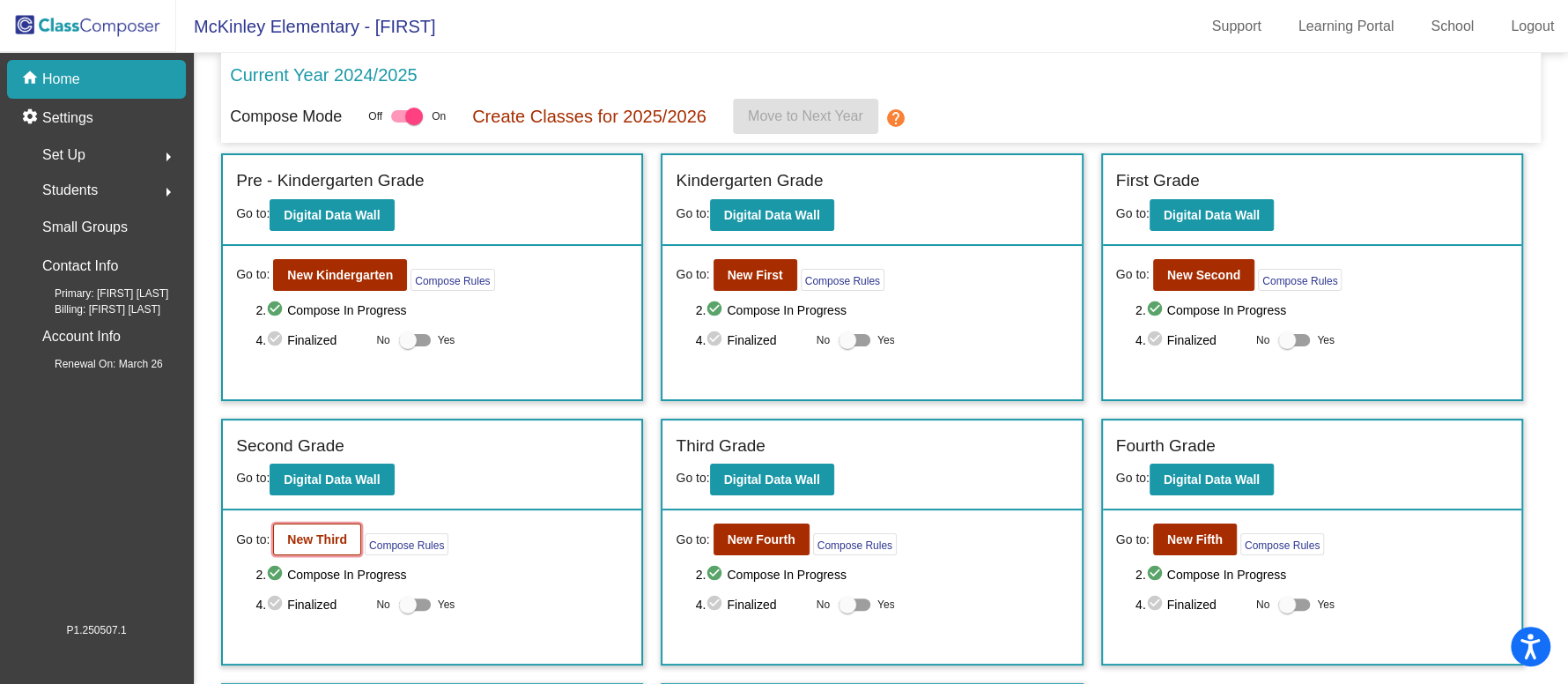 click on "New Third" 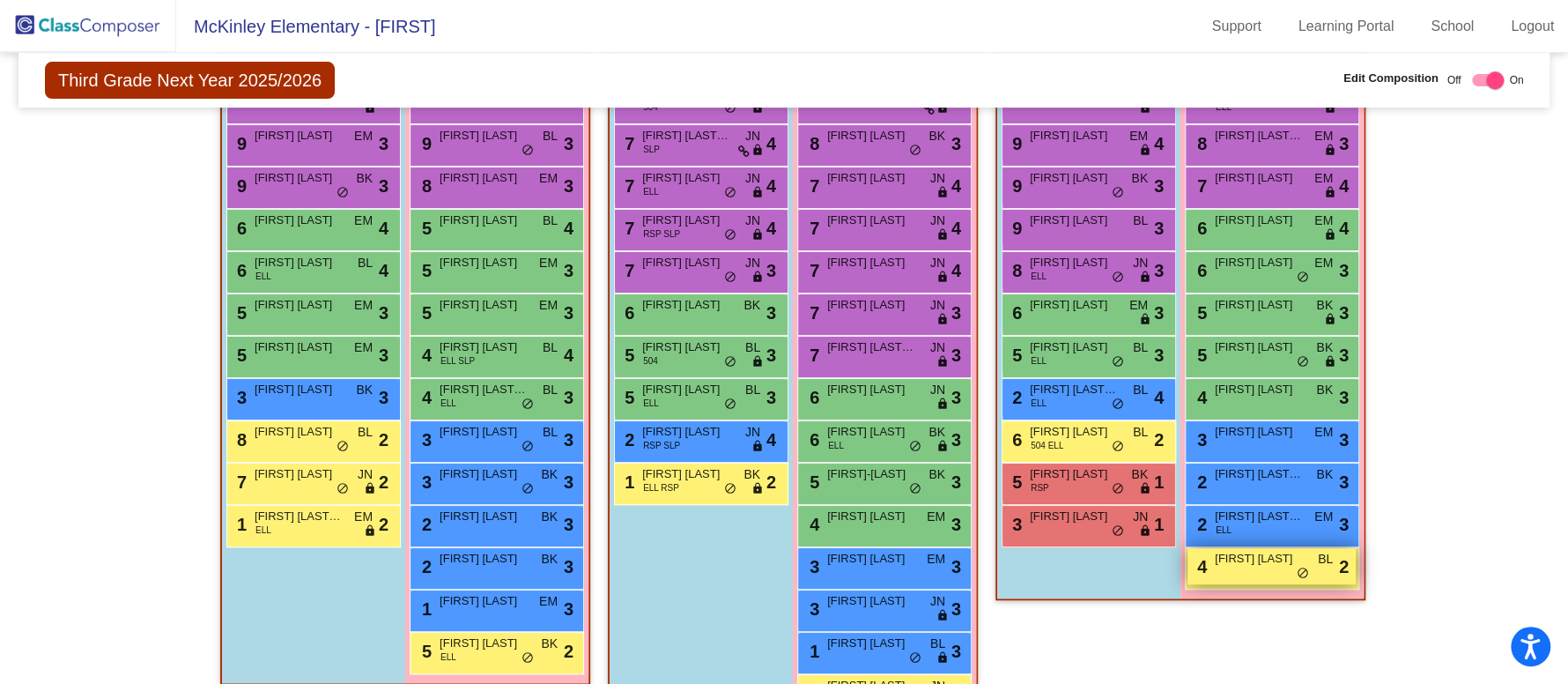scroll, scrollTop: 523, scrollLeft: 0, axis: vertical 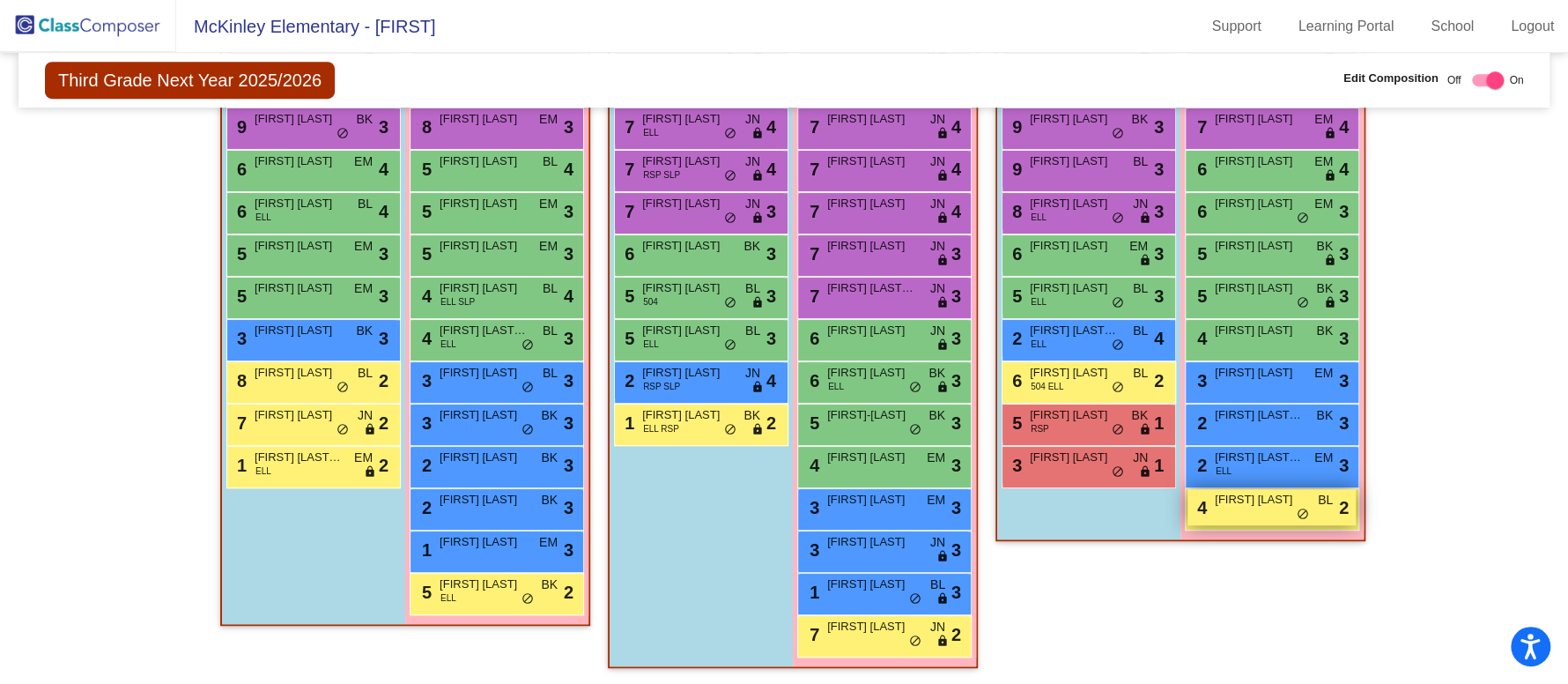 click on "4 Shiloh Rankin BL lock do_not_disturb_alt 2" at bounding box center (1271, 507) 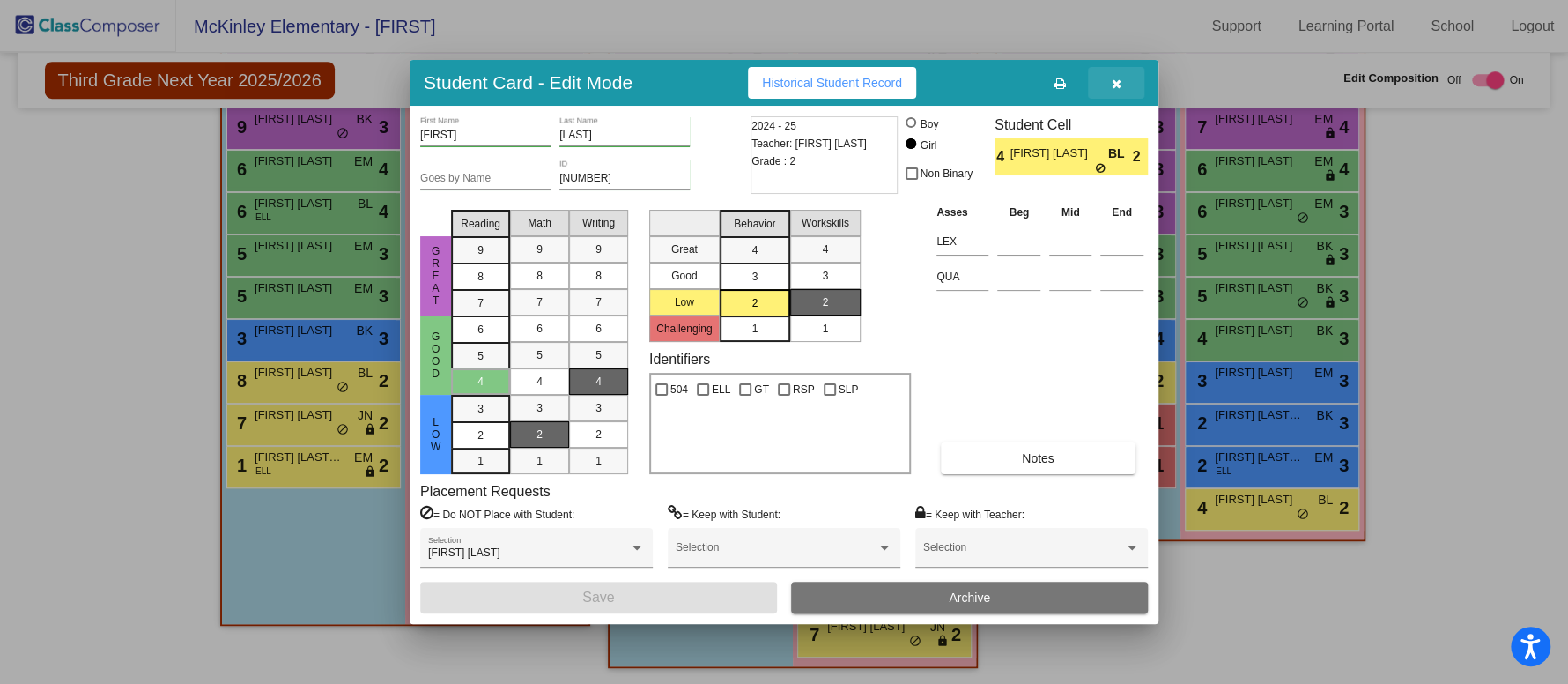 click at bounding box center (1116, 84) 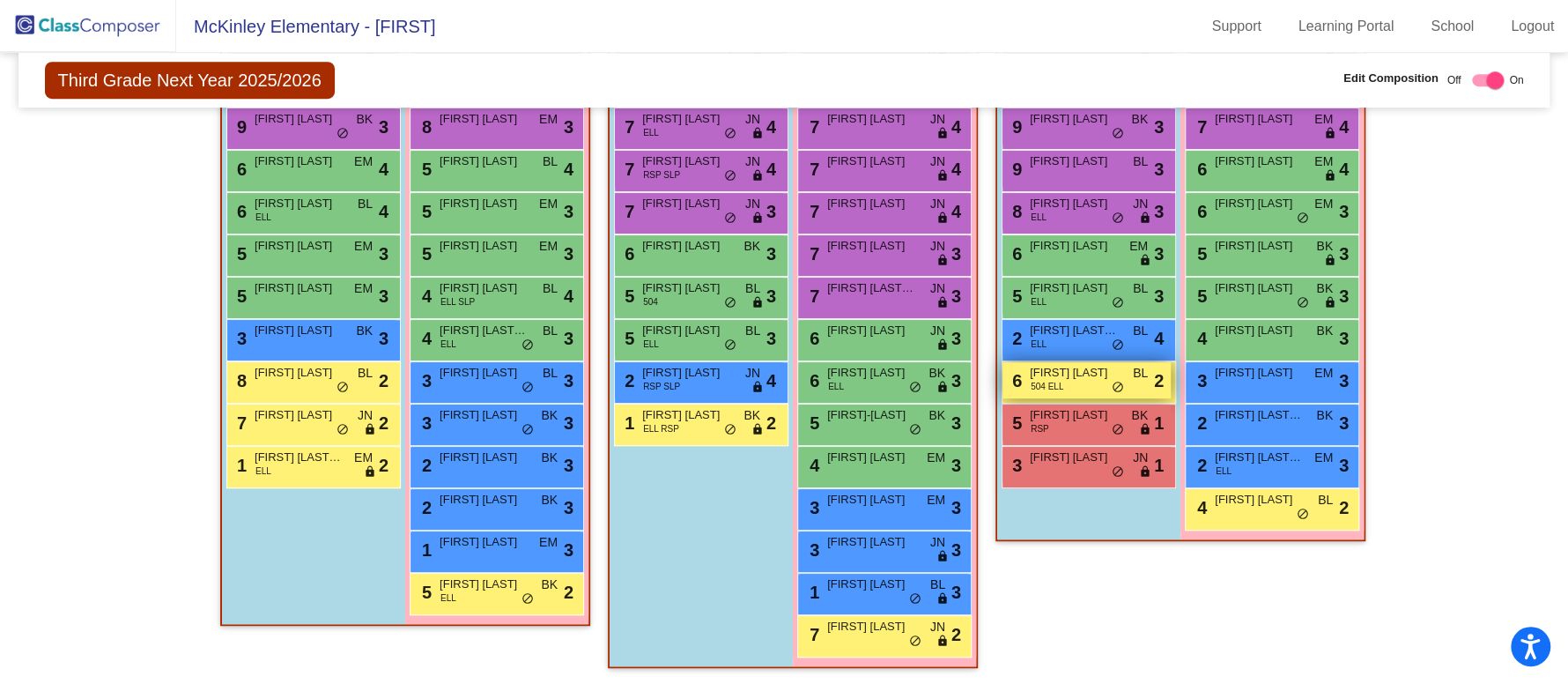 click on "Cristiano Reyes" at bounding box center (1074, 373) 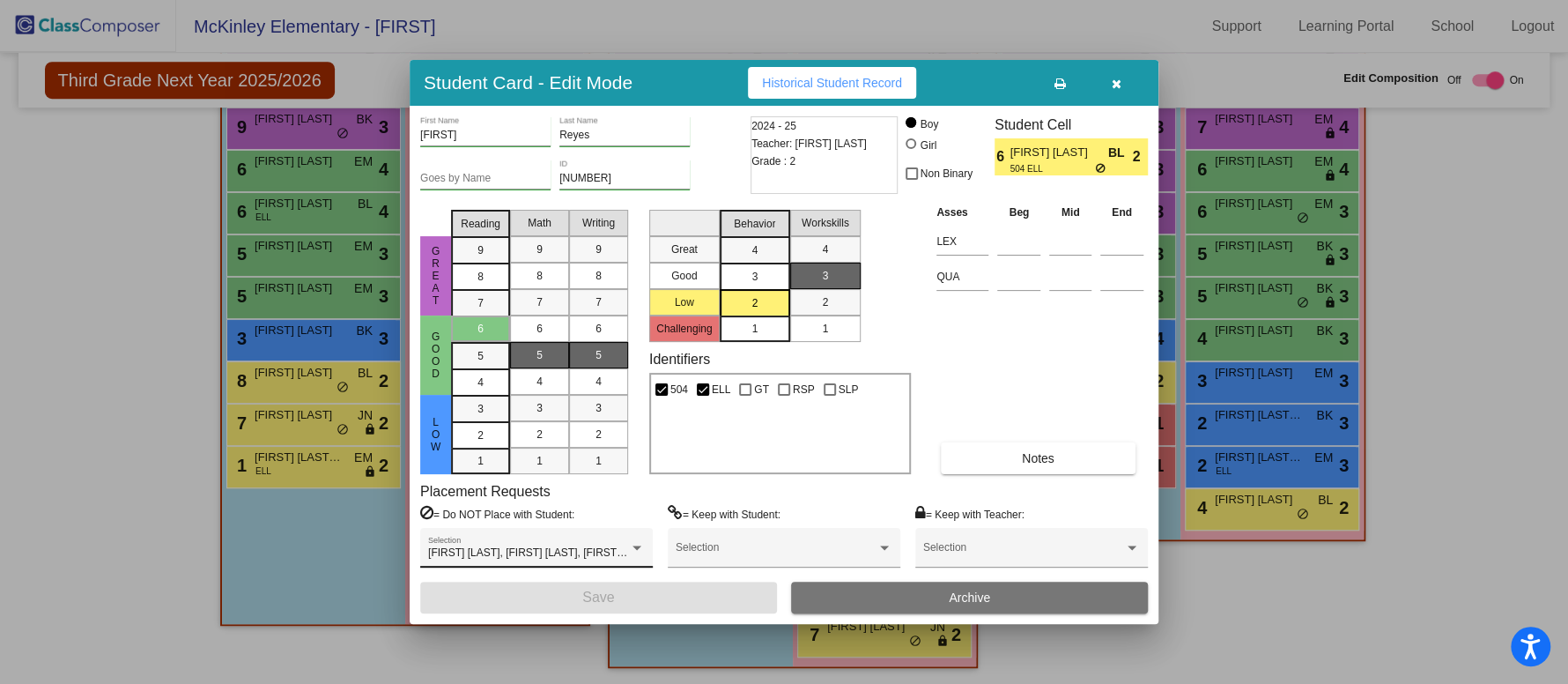 click on "Carl Moore, Gabriel Rex, Tristan Marshman Selection" at bounding box center [536, 552] 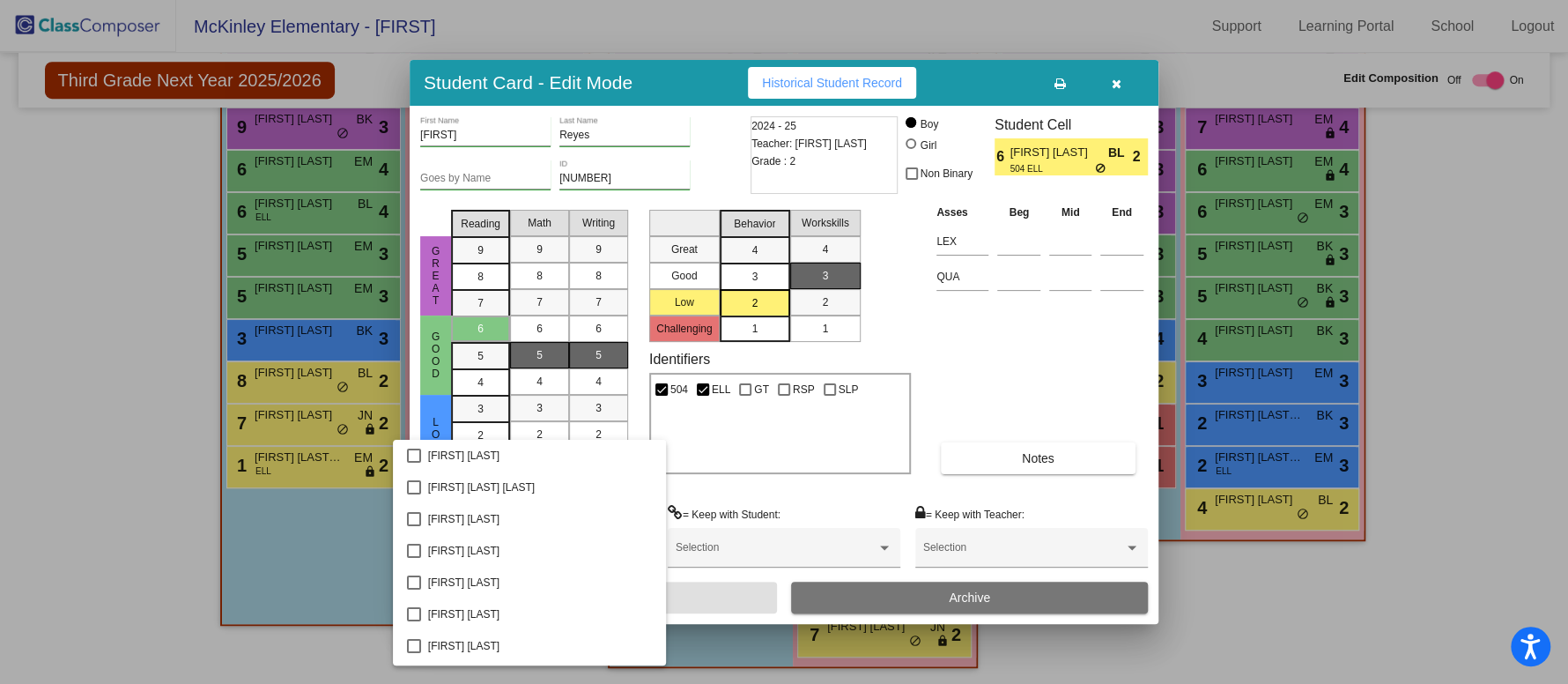 scroll, scrollTop: 188, scrollLeft: 0, axis: vertical 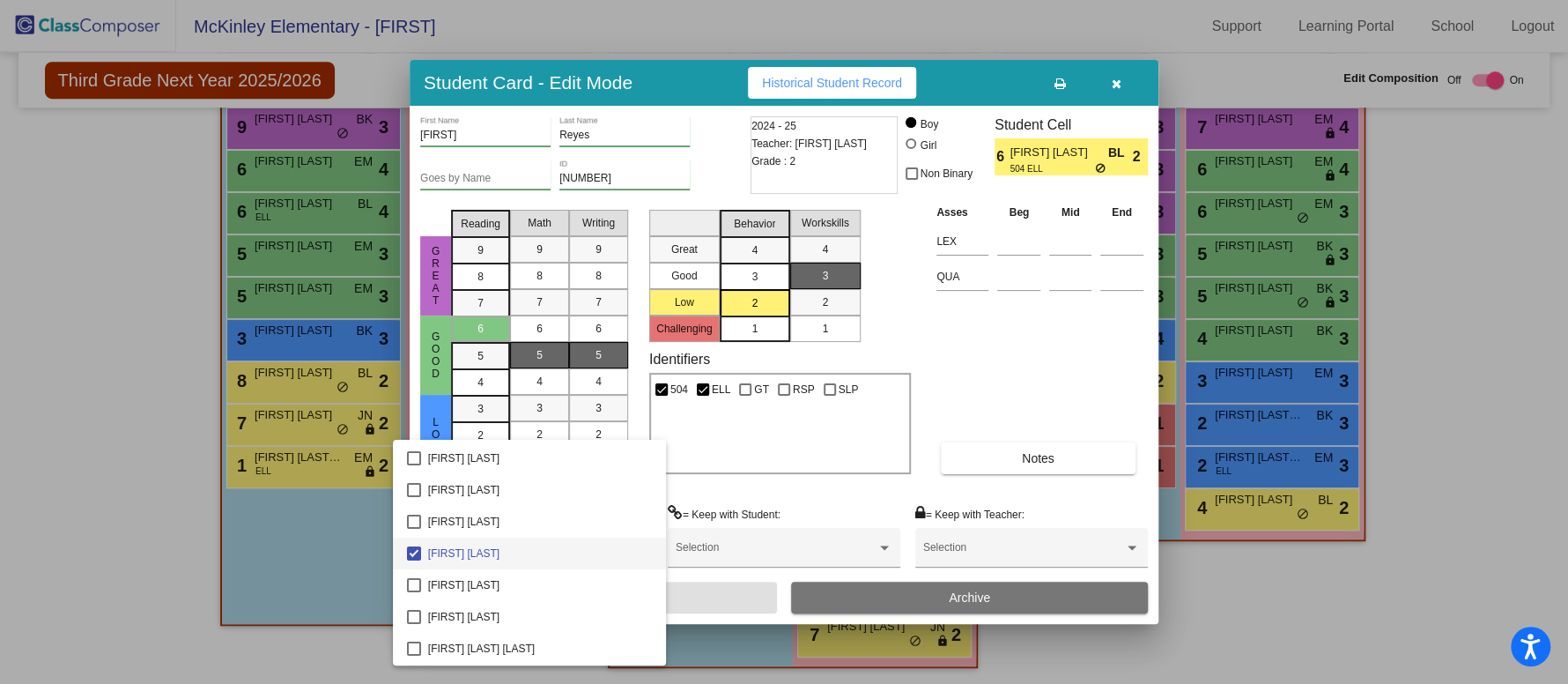 click at bounding box center [784, 342] 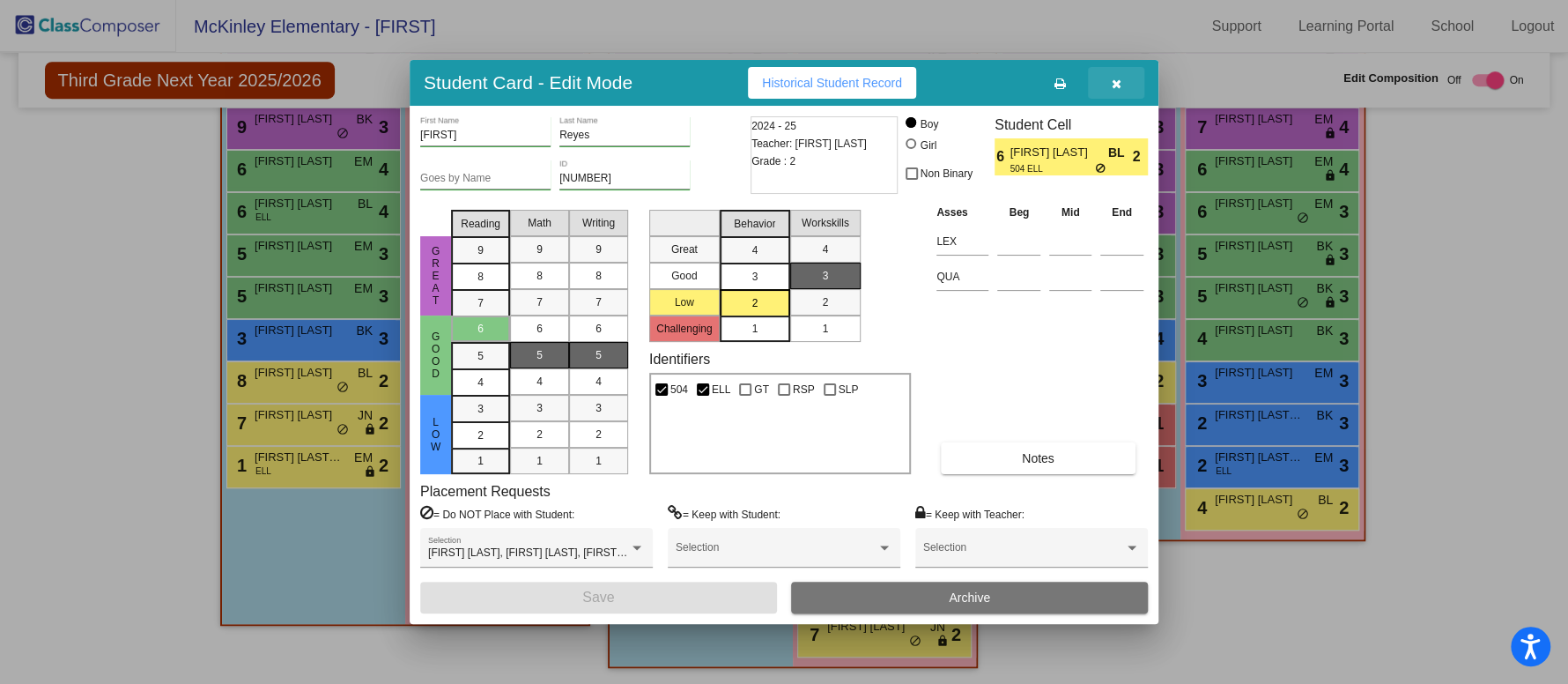 click at bounding box center [1116, 84] 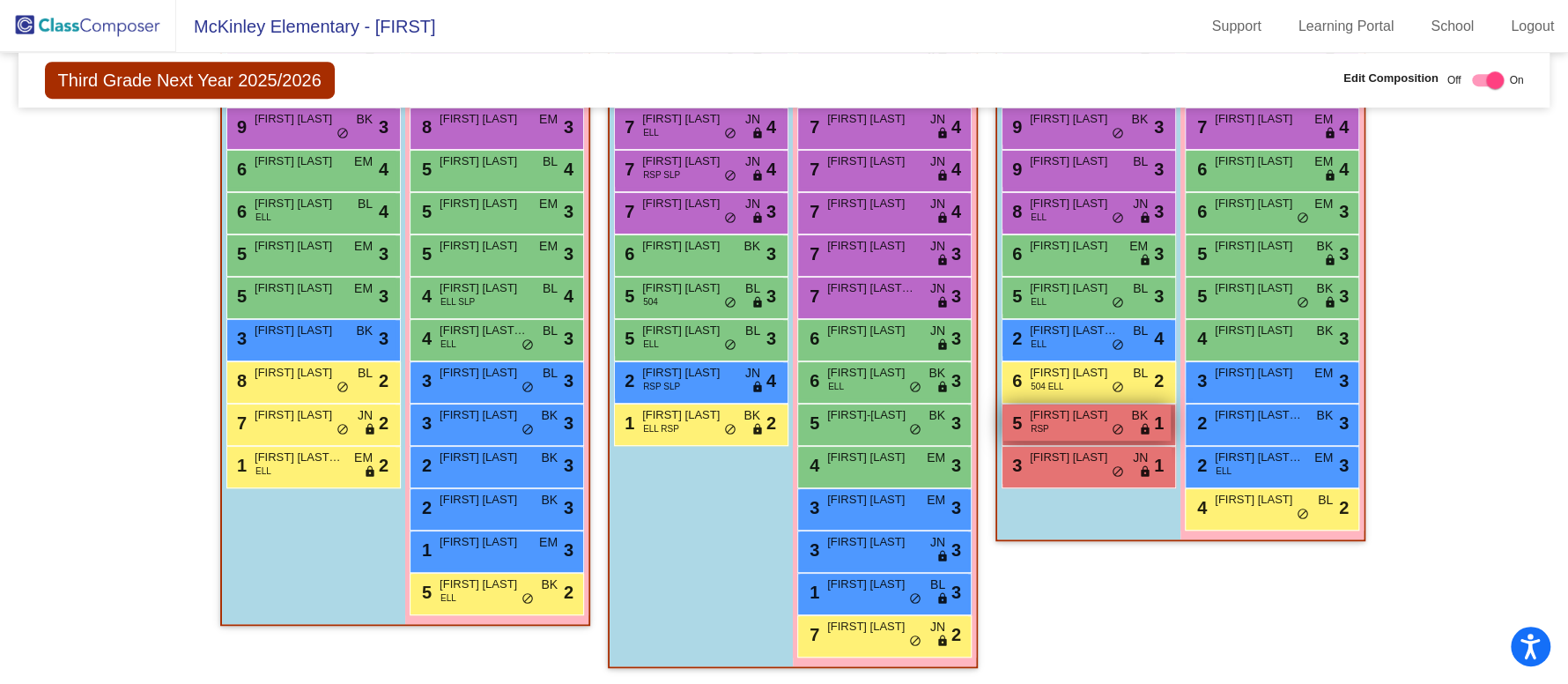 click on "Noah Kilwien" at bounding box center (1074, 415) 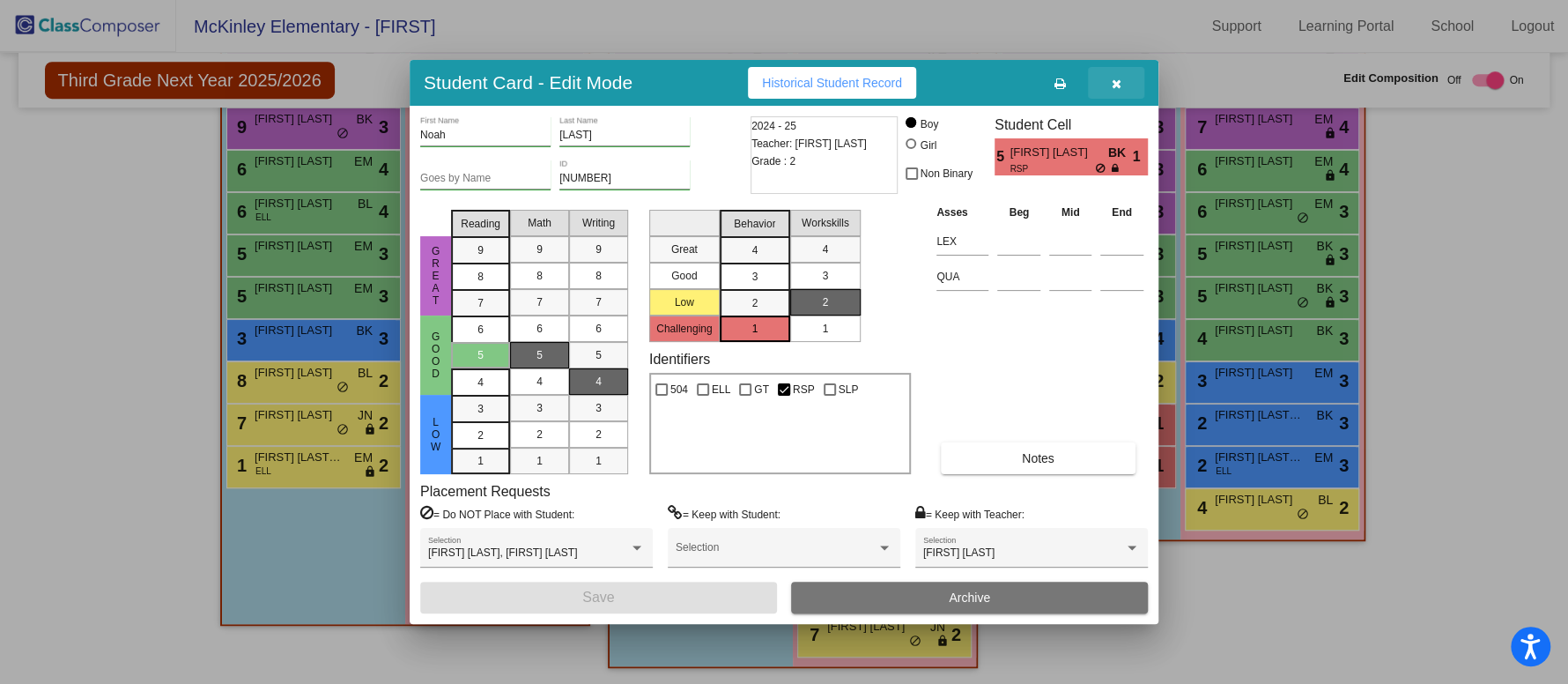 click at bounding box center (1116, 84) 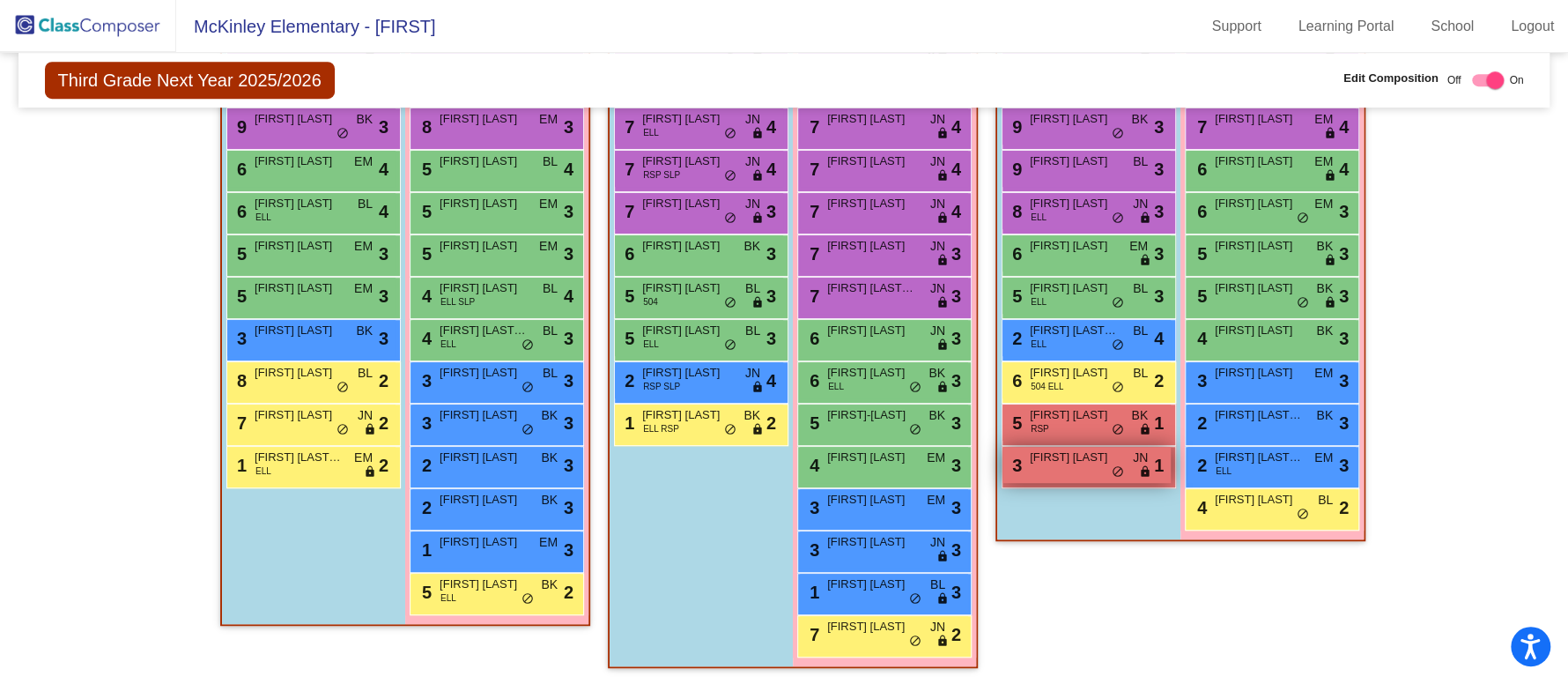 click on "lock" at bounding box center [1145, 472] 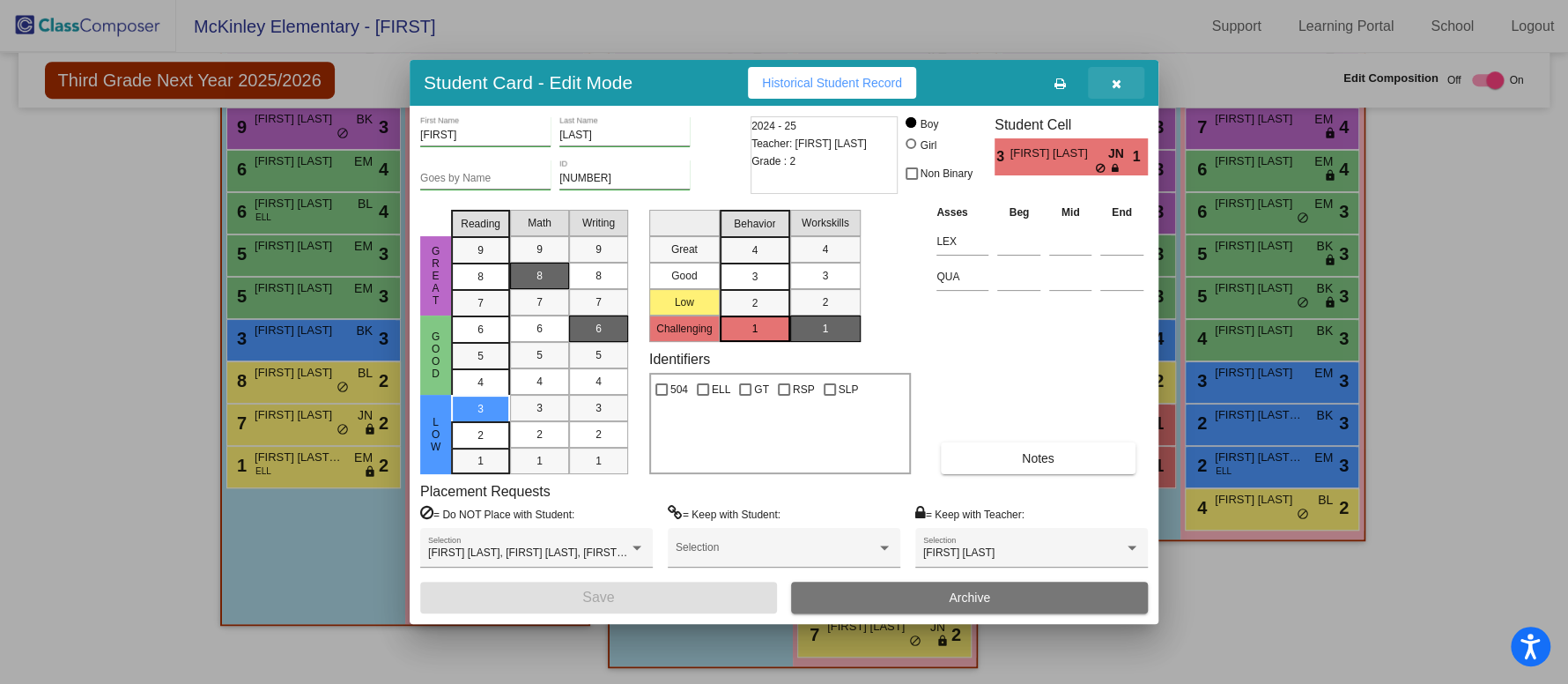 click at bounding box center [1116, 84] 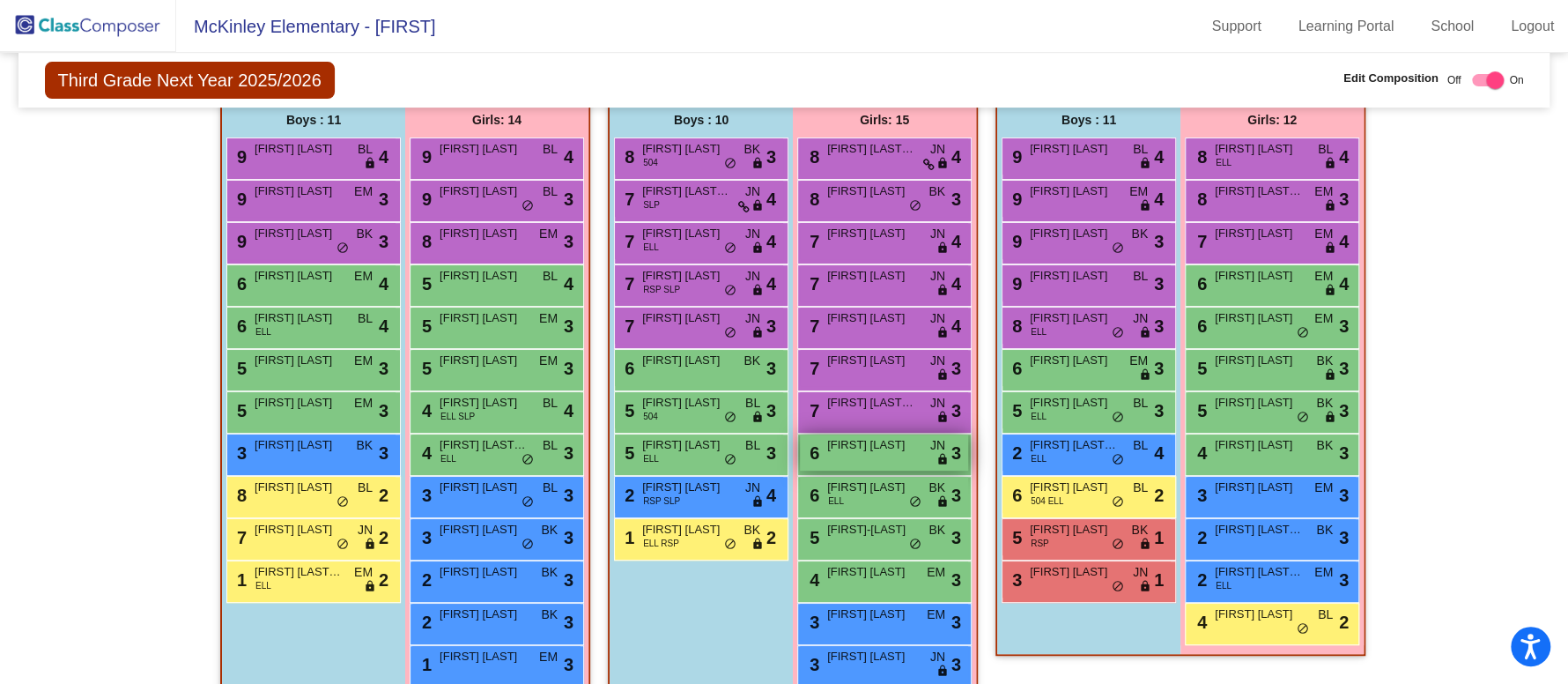 scroll, scrollTop: 523, scrollLeft: 0, axis: vertical 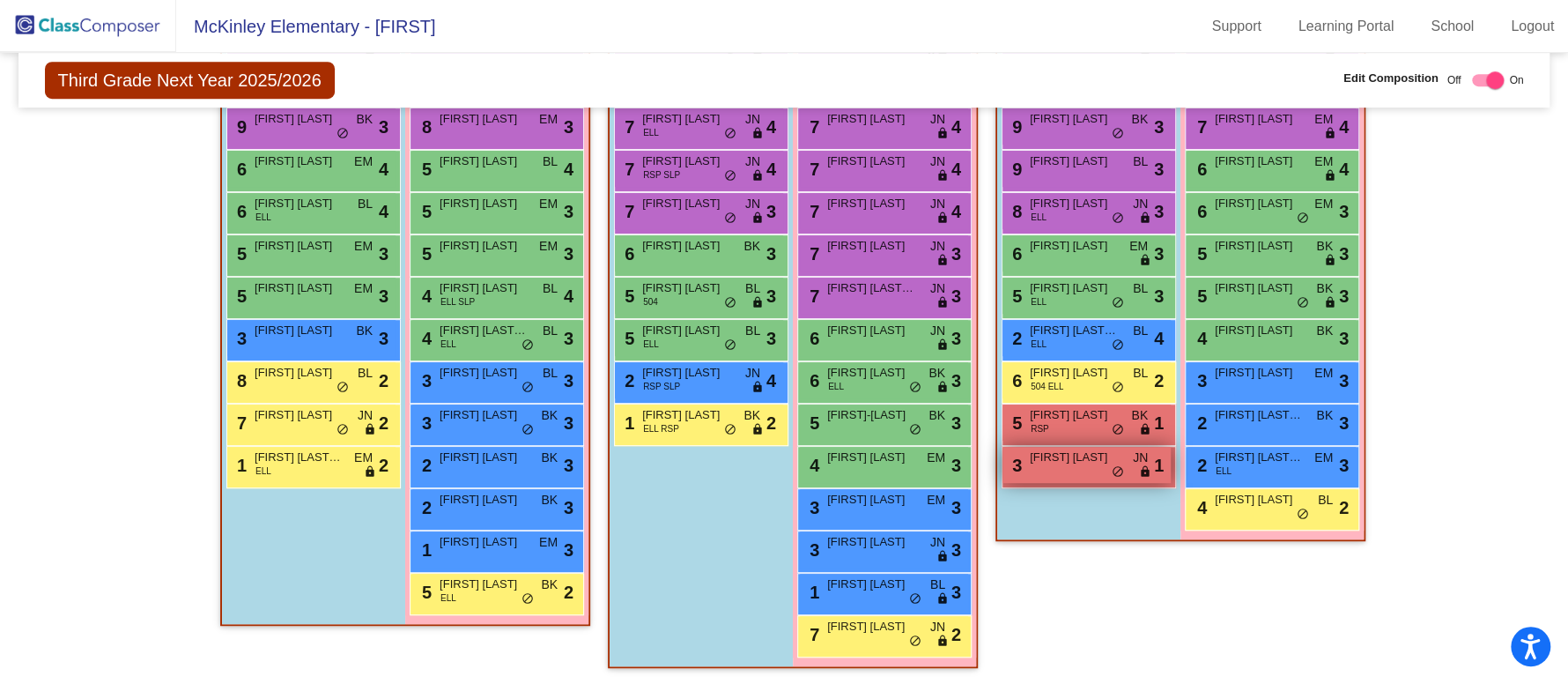 click on "Kaine Hardin" at bounding box center [1074, 457] 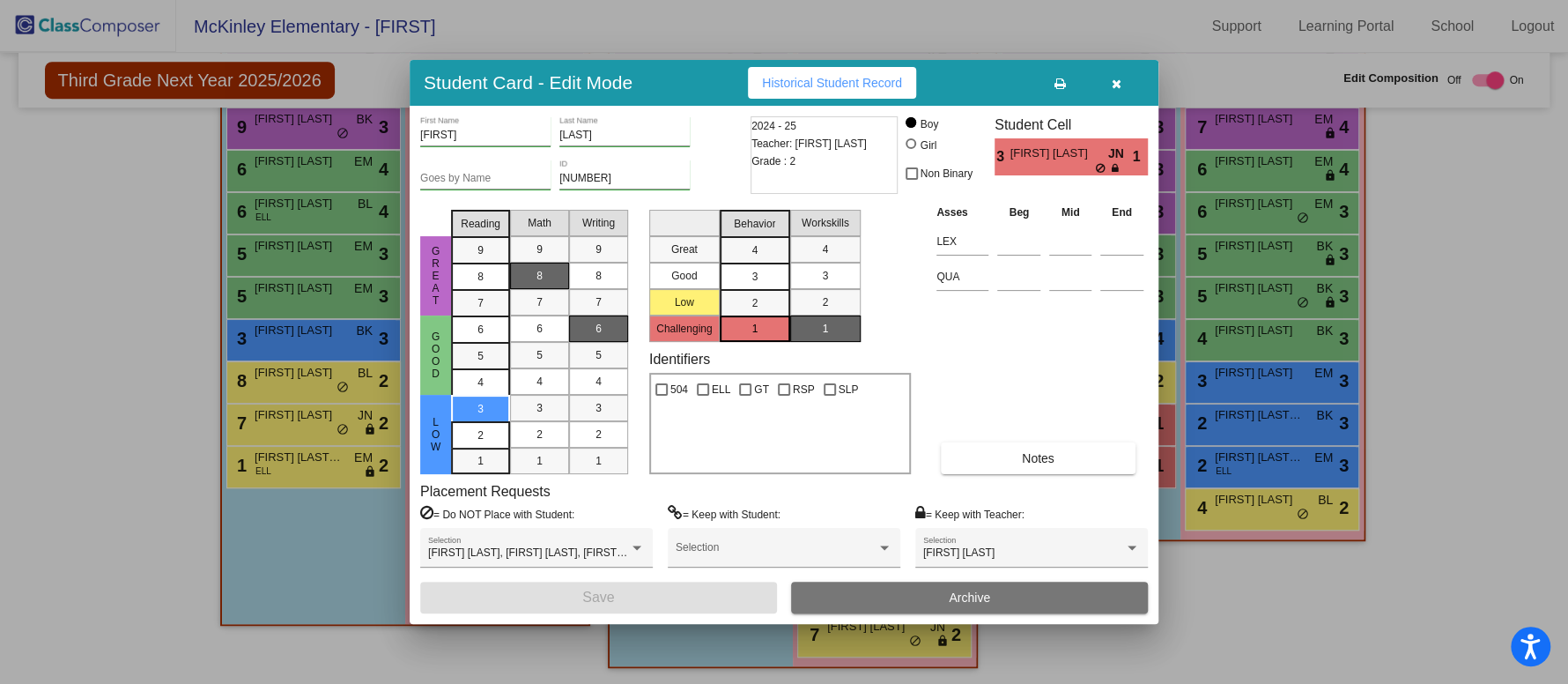 click at bounding box center [784, 342] 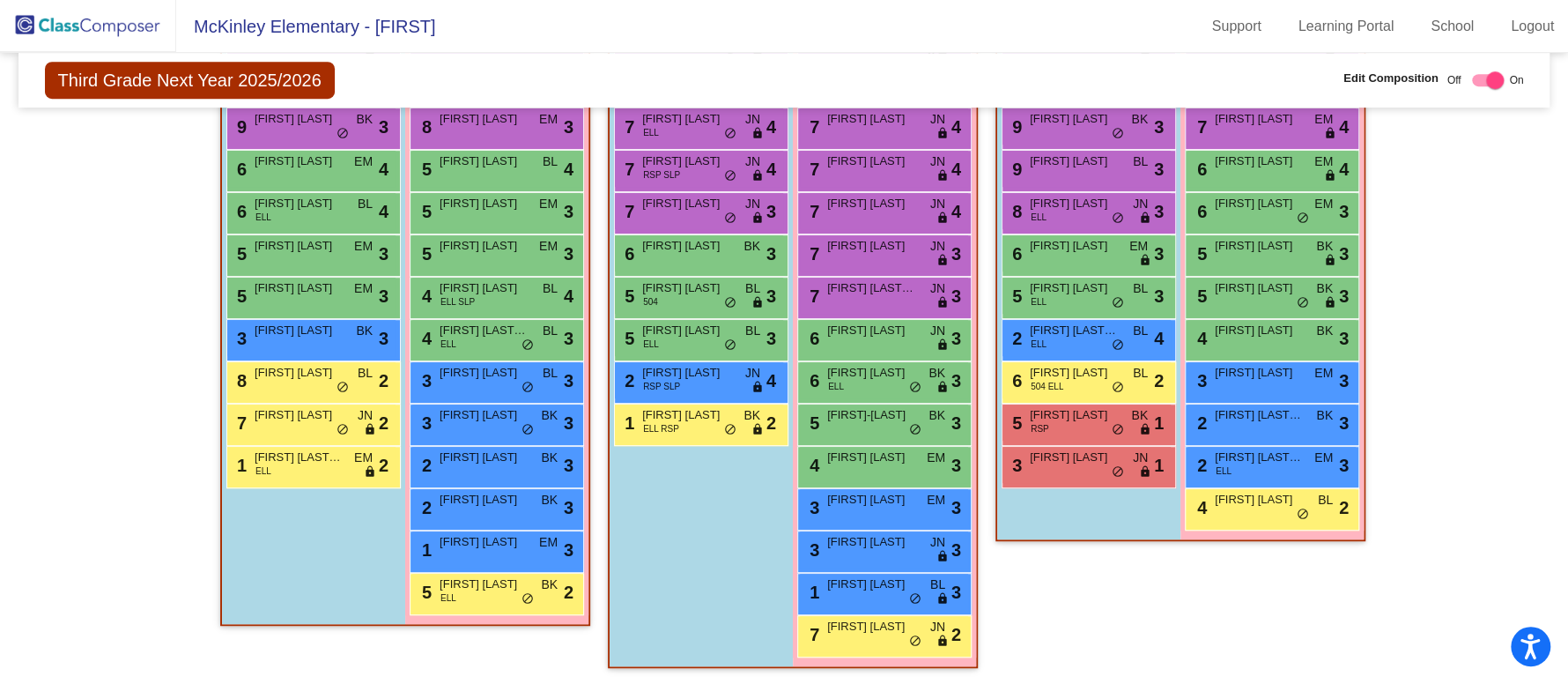 click on "Amari Bradshaw" at bounding box center [299, 415] 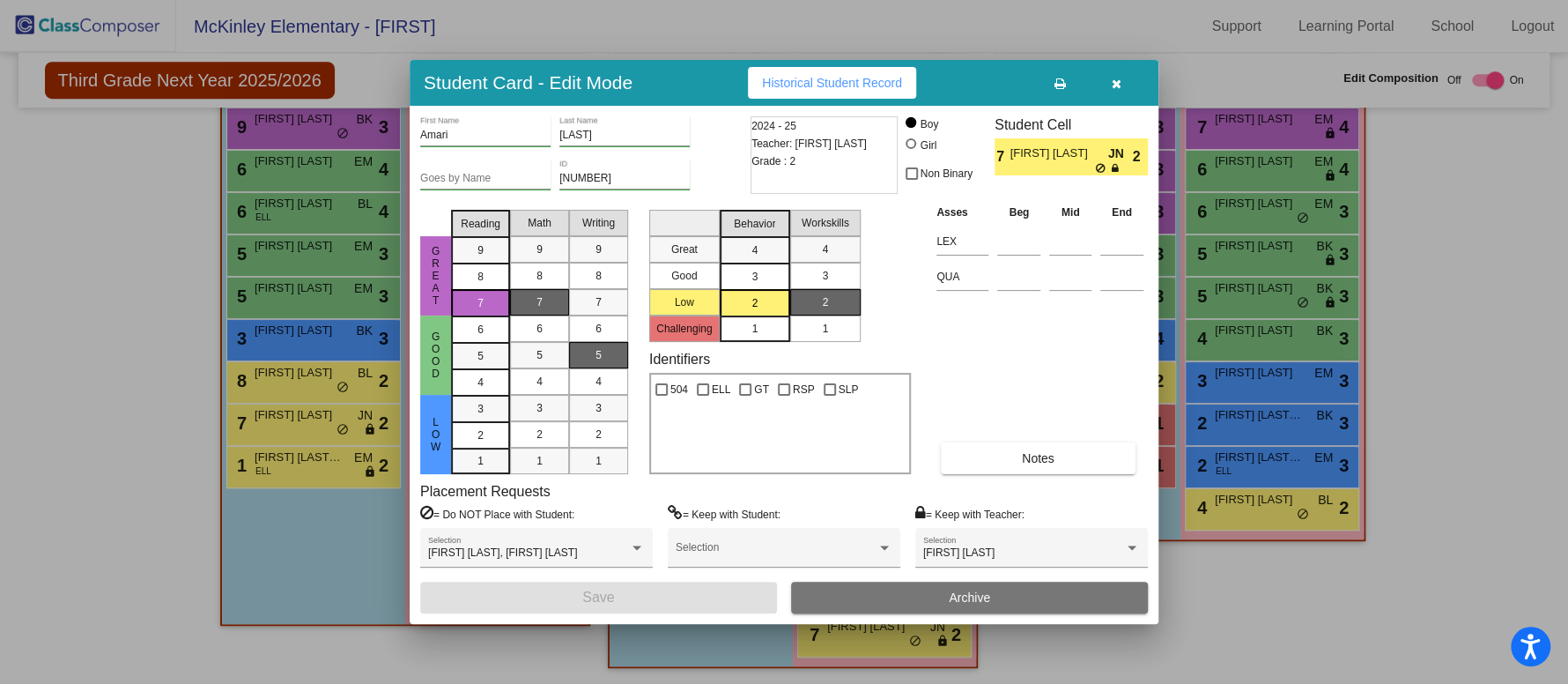click at bounding box center (784, 342) 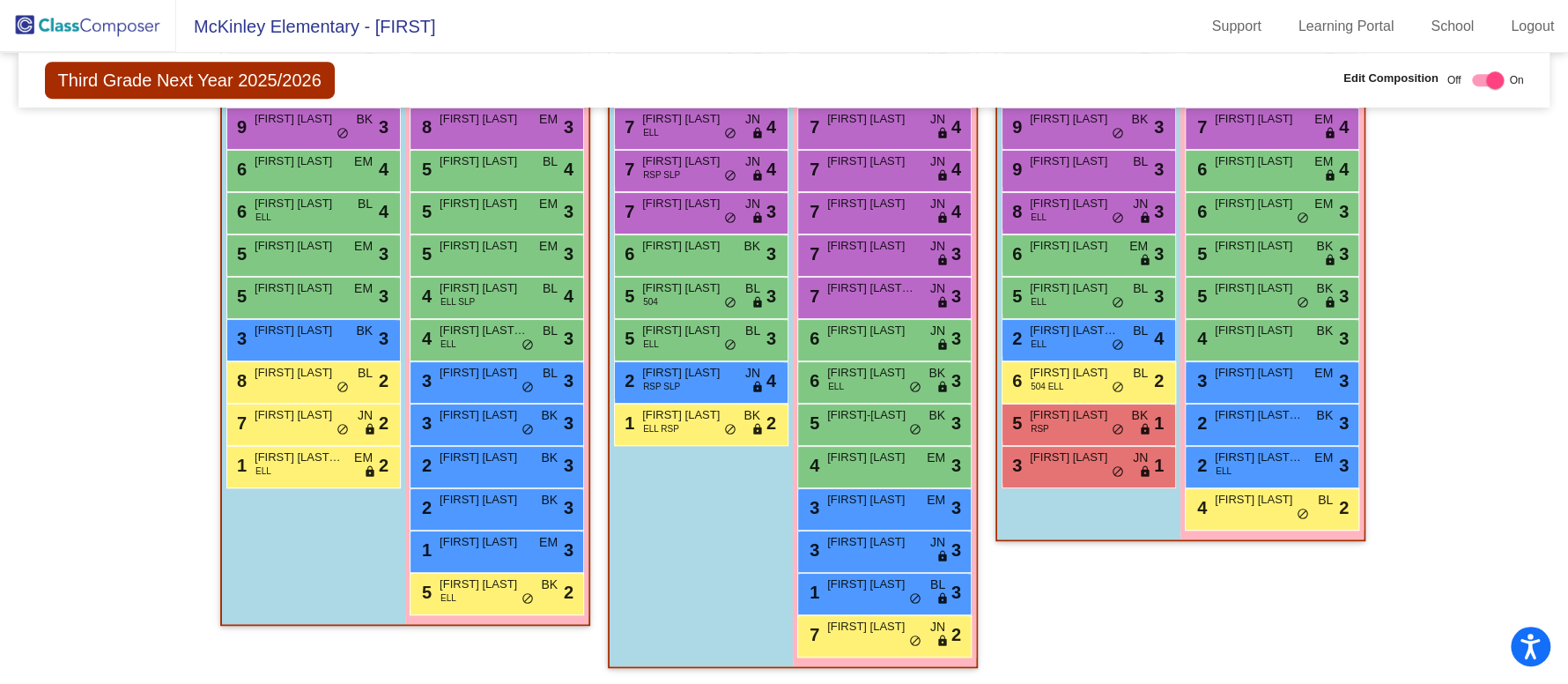 click on "6 Cristiano Reyes 504 ELL BL lock do_not_disturb_alt 2" at bounding box center (1086, 380) 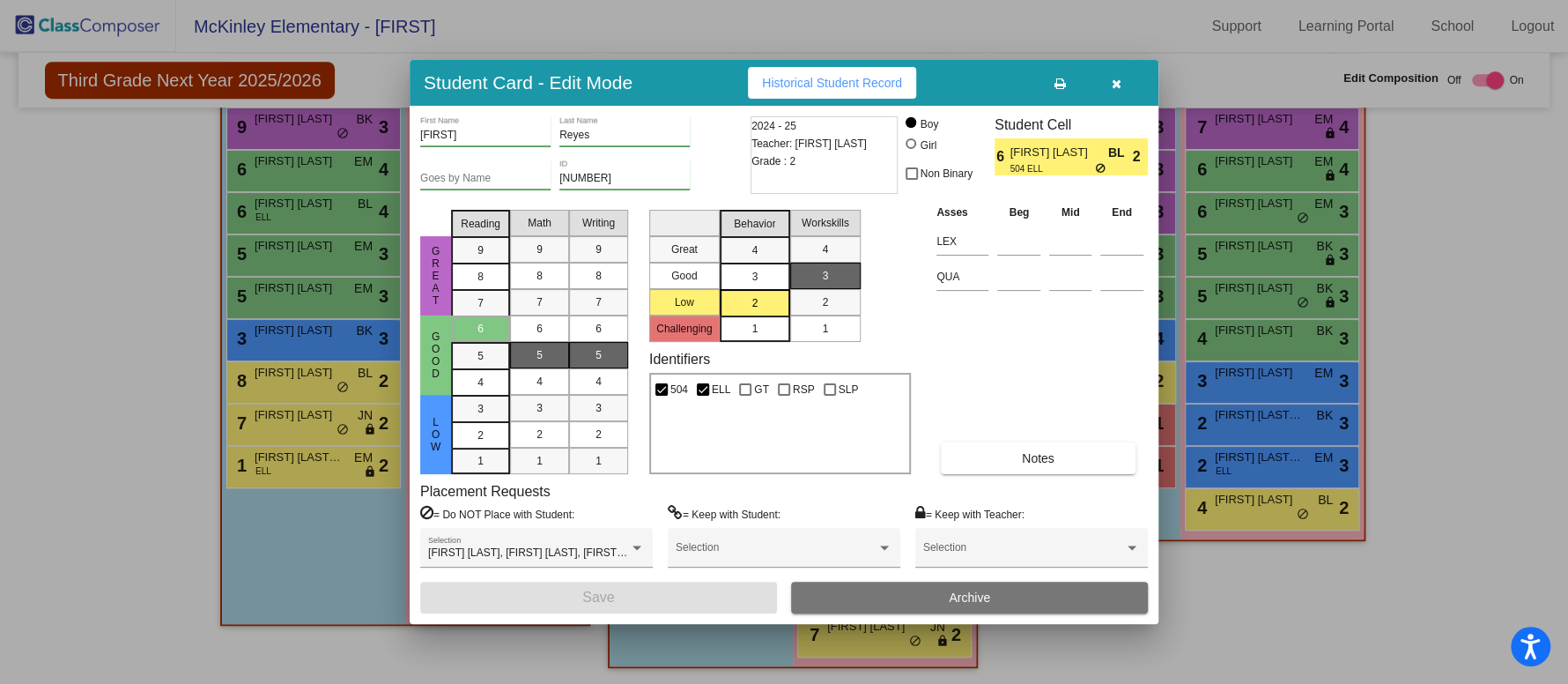 click at bounding box center [1116, 83] 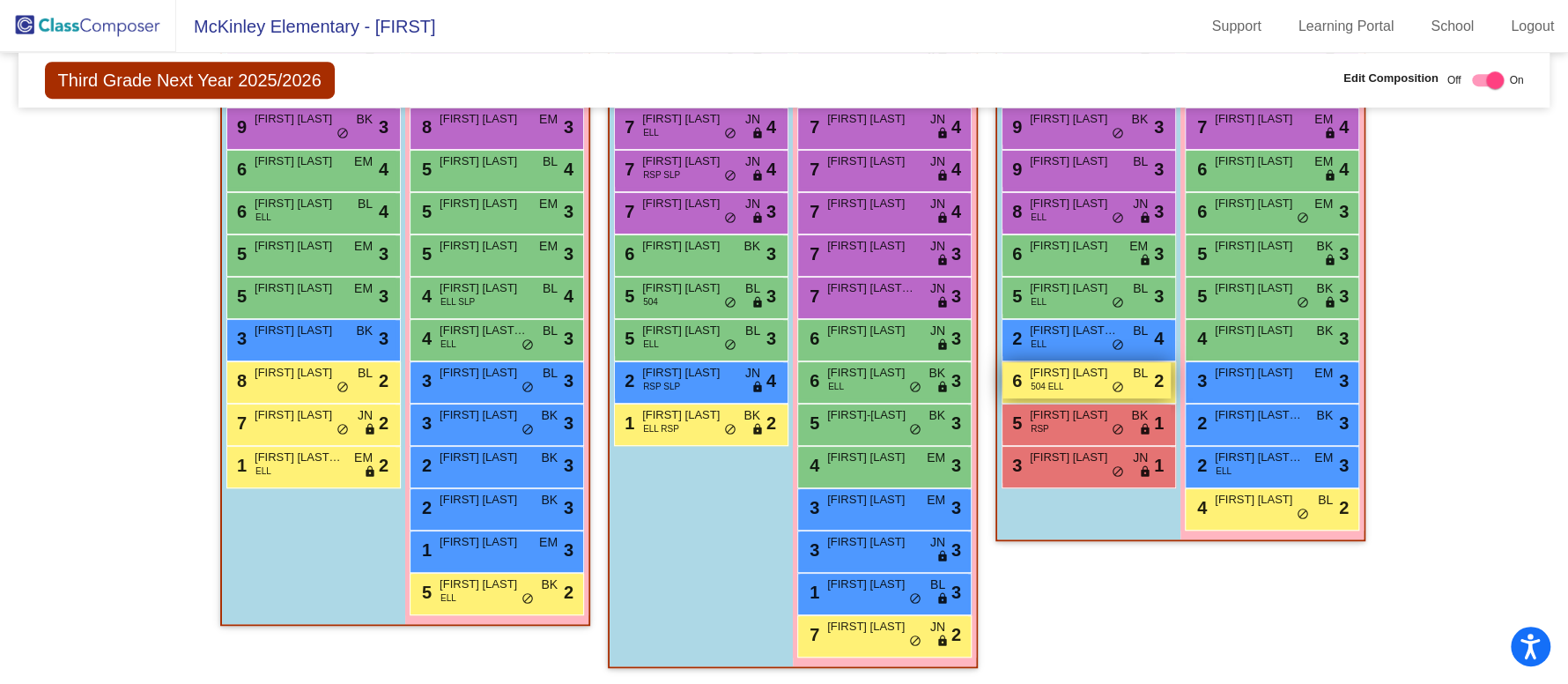 click on "Cristiano Reyes" at bounding box center (1074, 373) 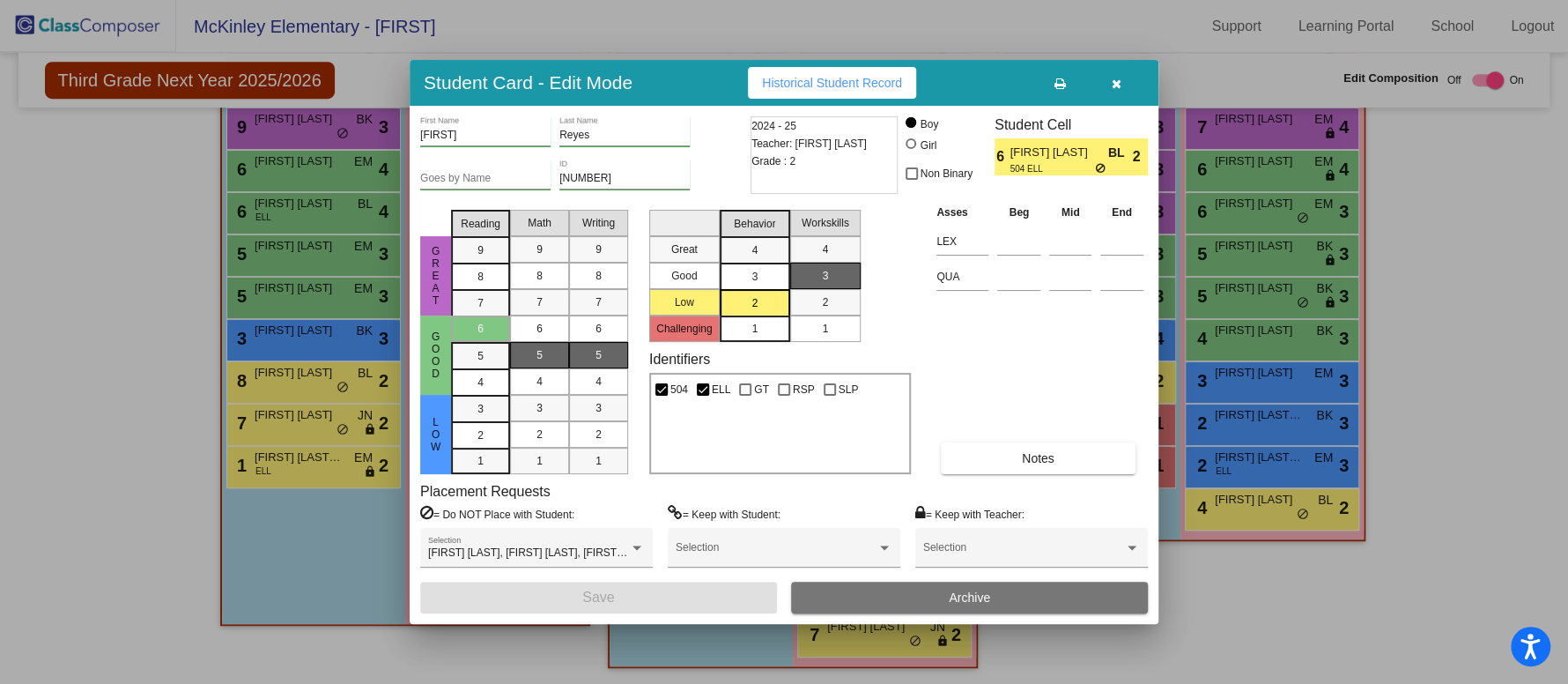click at bounding box center (1116, 83) 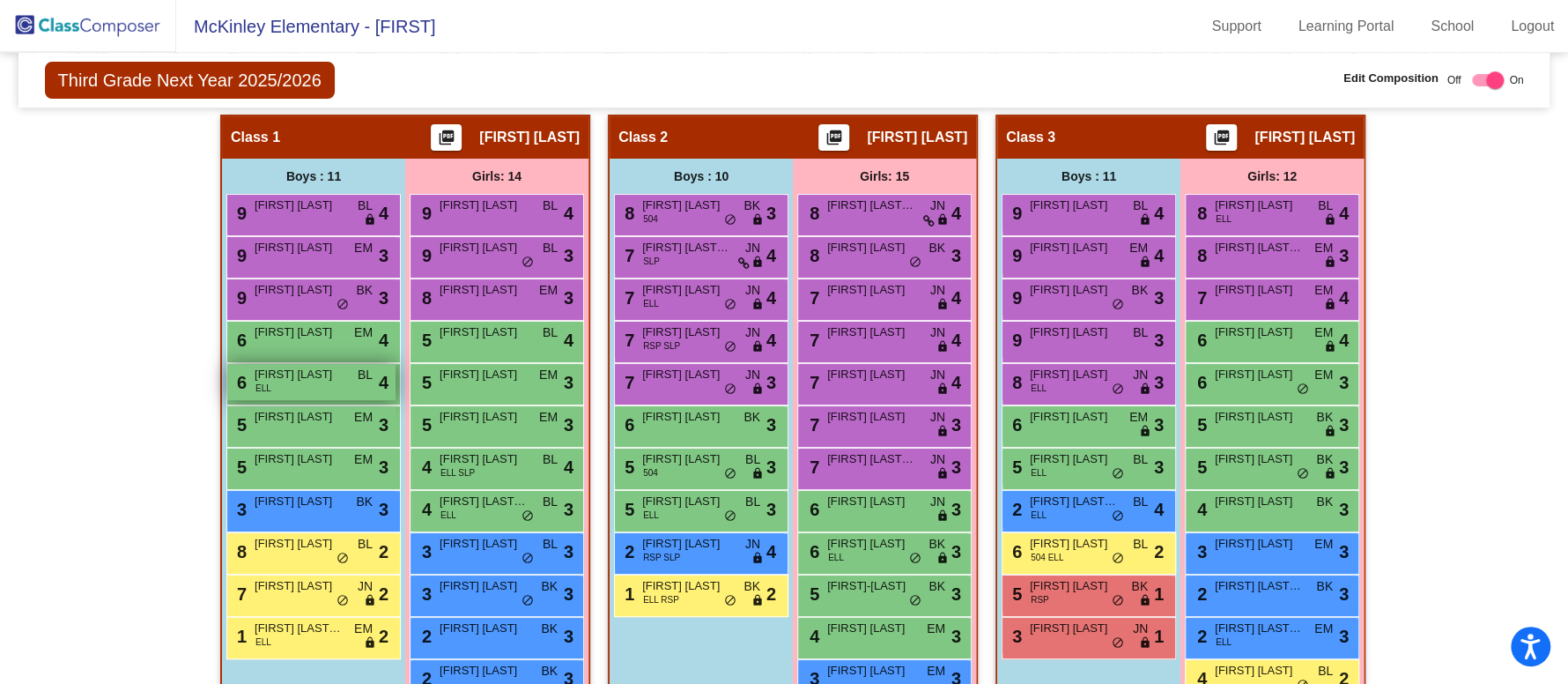 scroll, scrollTop: 390, scrollLeft: 0, axis: vertical 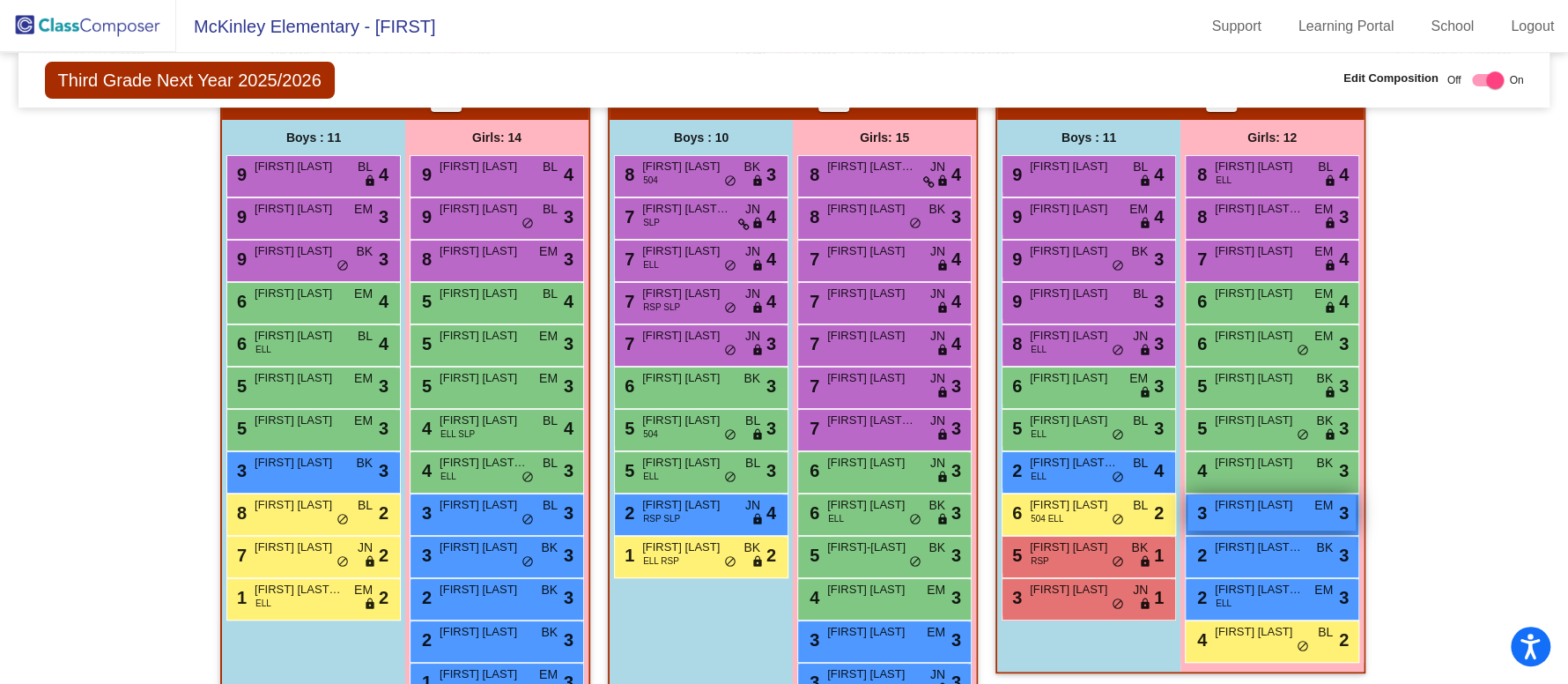 click on "3 Hailie Flood EM lock do_not_disturb_alt 3" at bounding box center [1271, 512] 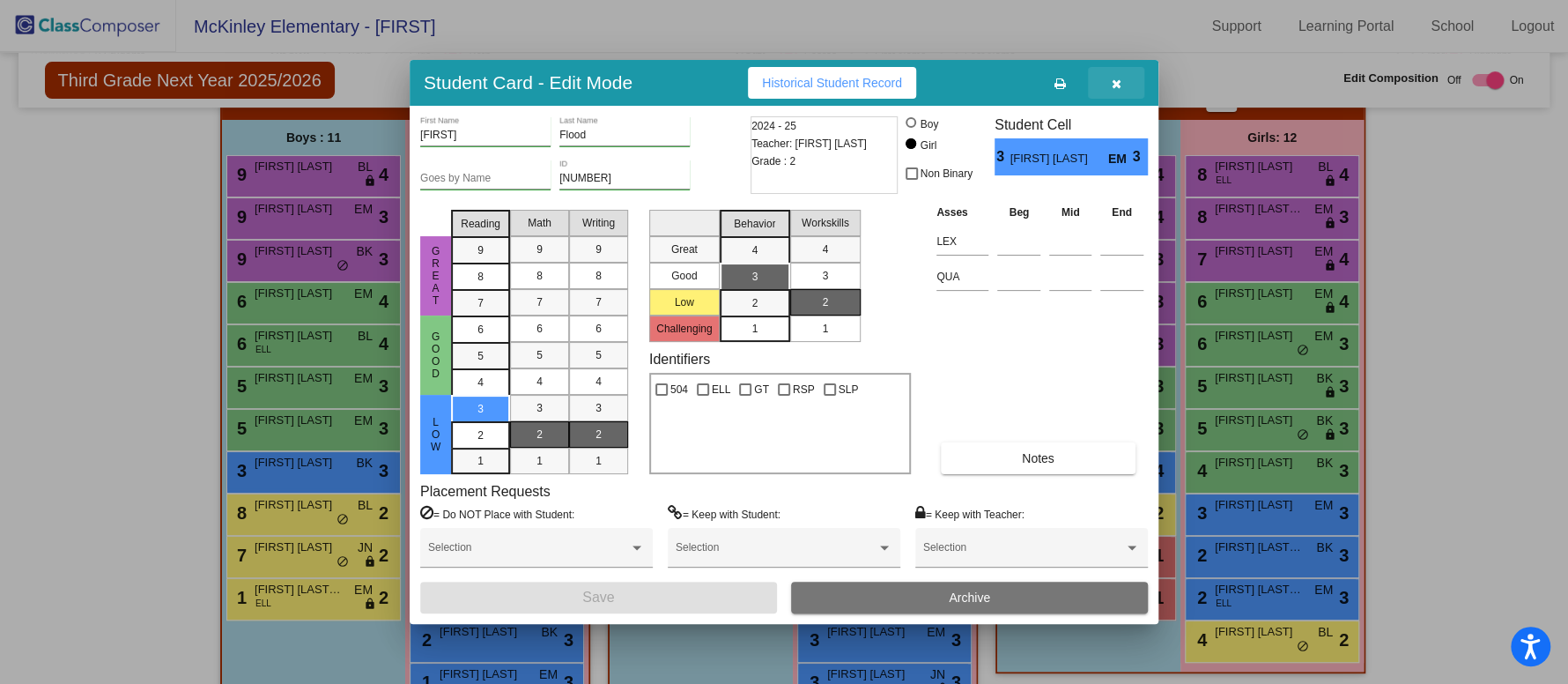 click at bounding box center [1116, 83] 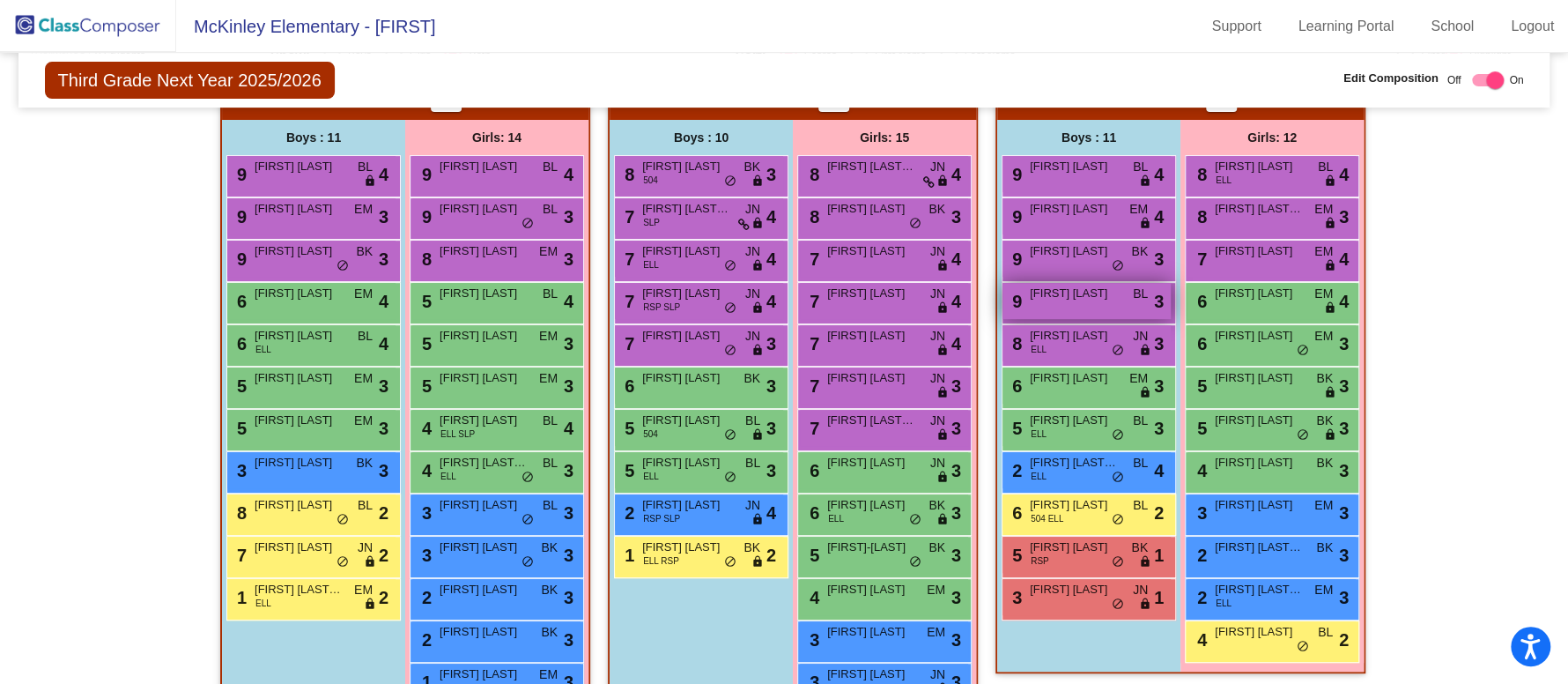 click on "9 Zayn Yasir BL lock do_not_disturb_alt 3" at bounding box center [1086, 301] 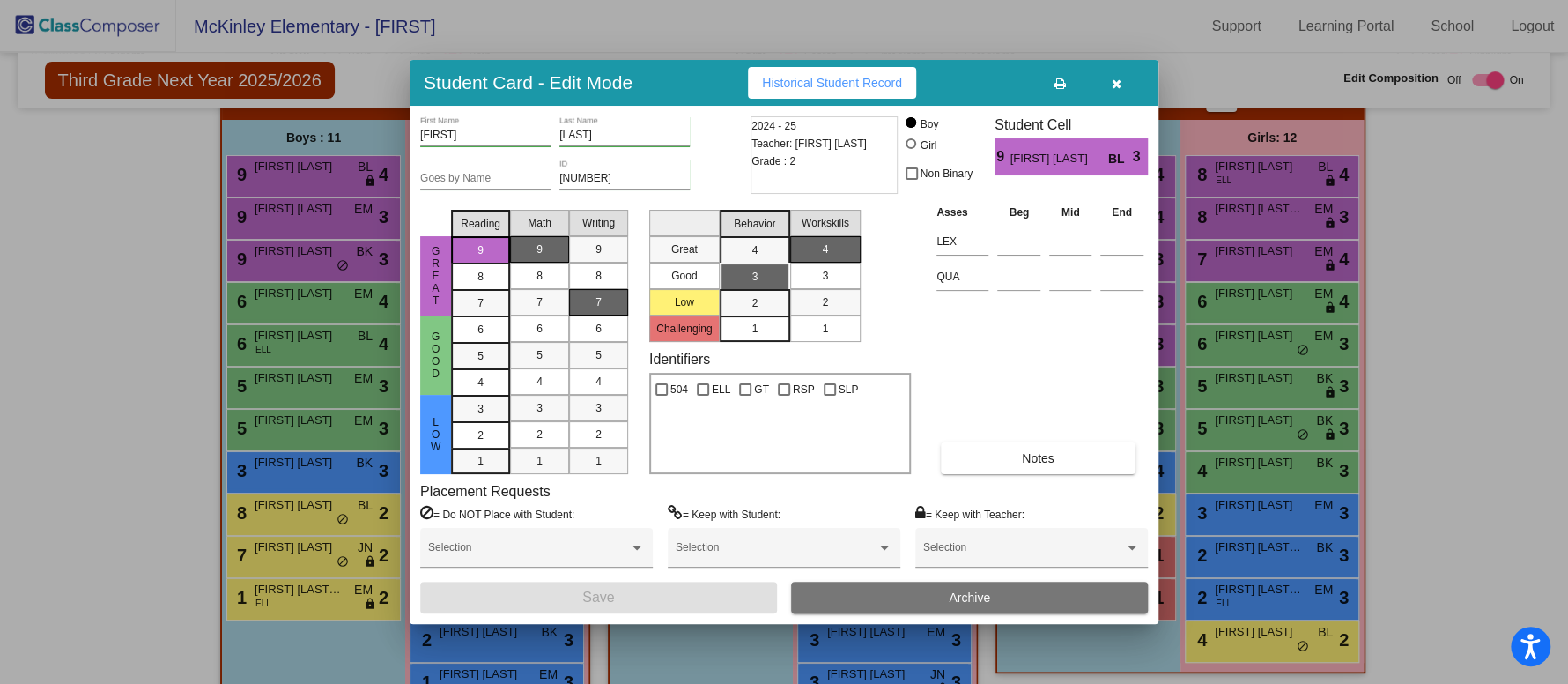 click at bounding box center [1116, 84] 